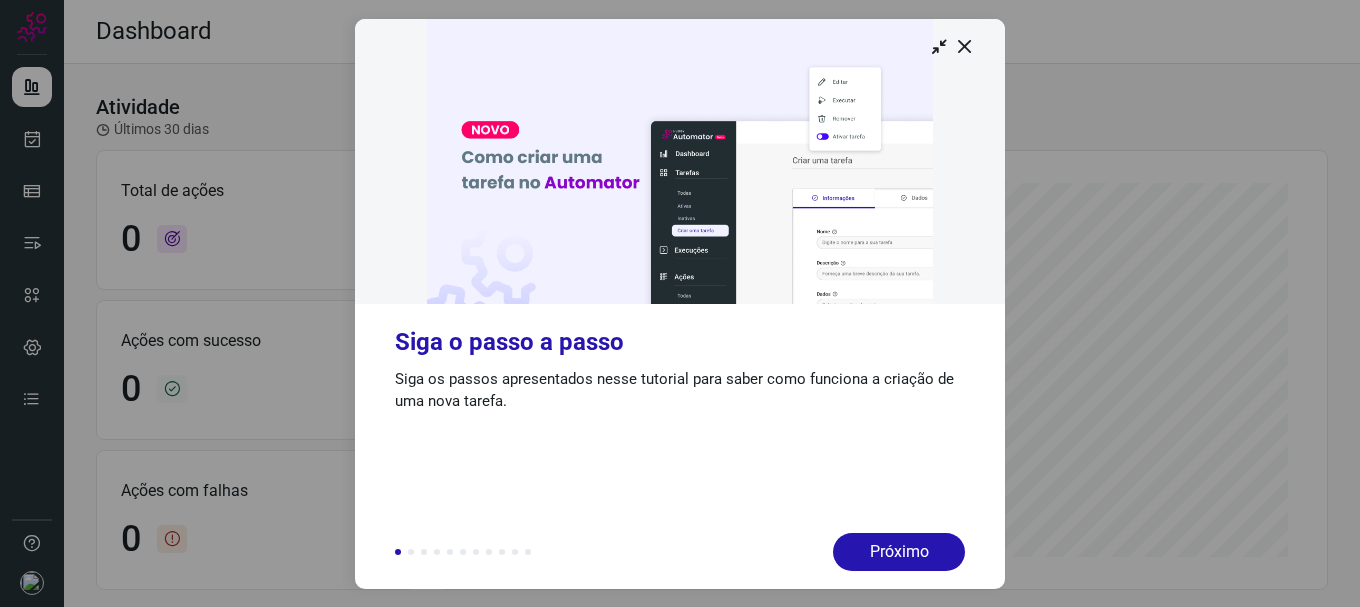 scroll, scrollTop: 0, scrollLeft: 0, axis: both 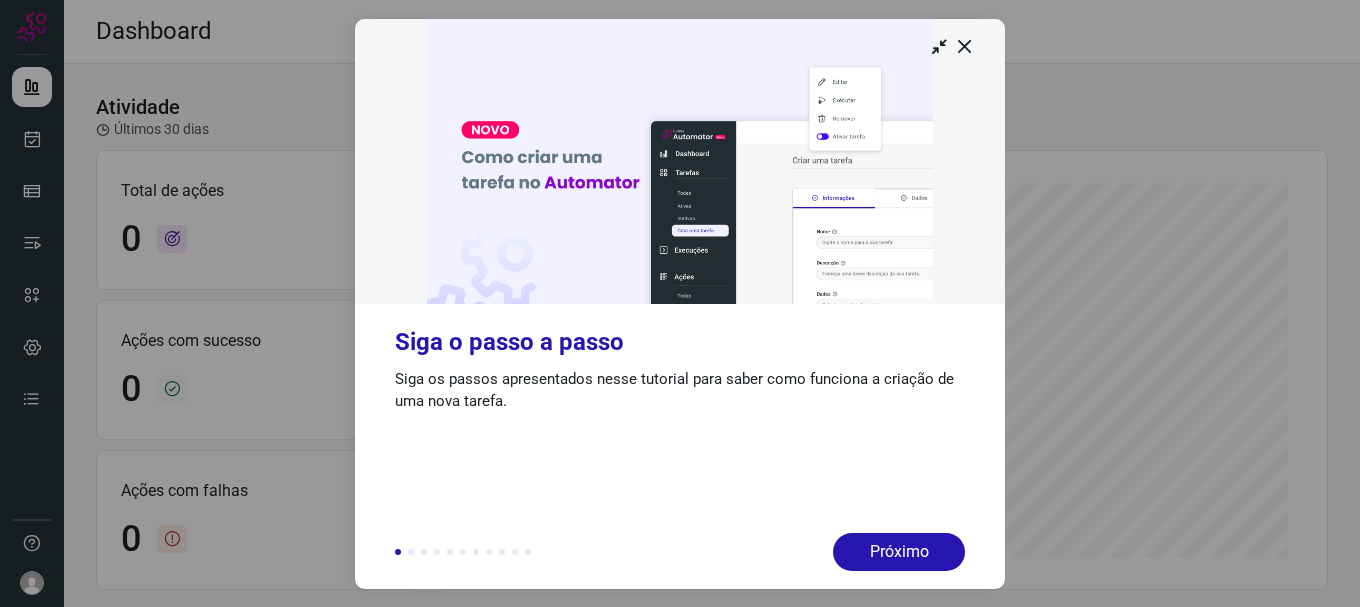 click at bounding box center (680, 161) 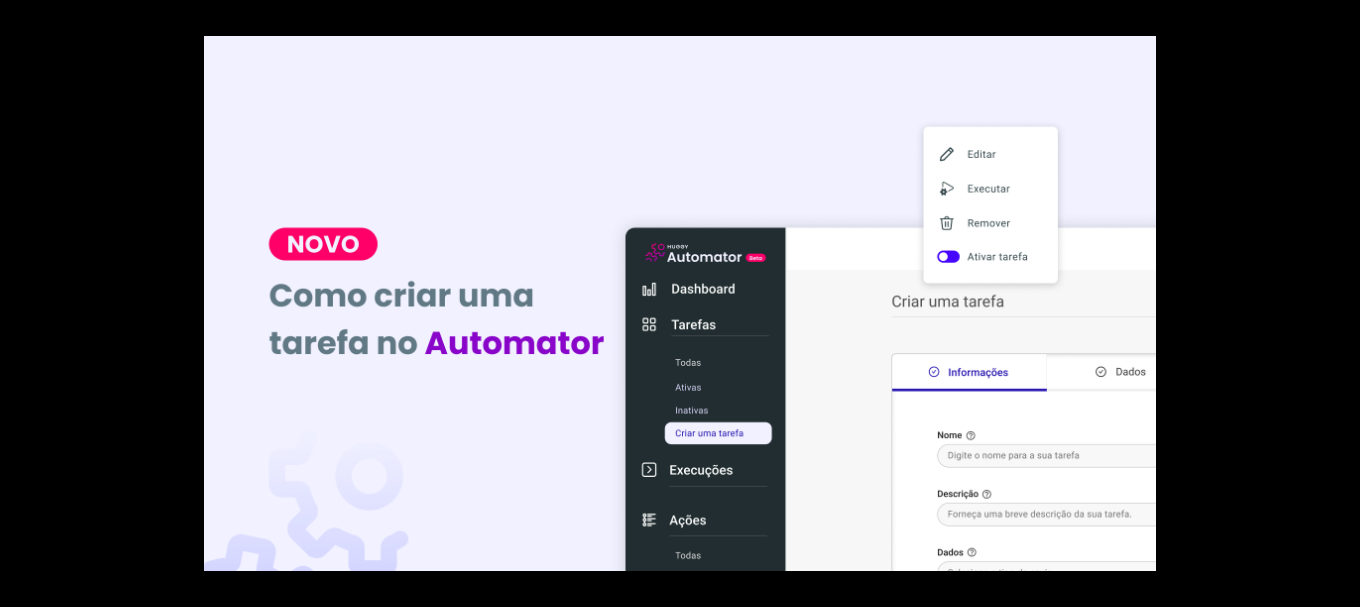 click at bounding box center (680, 303) 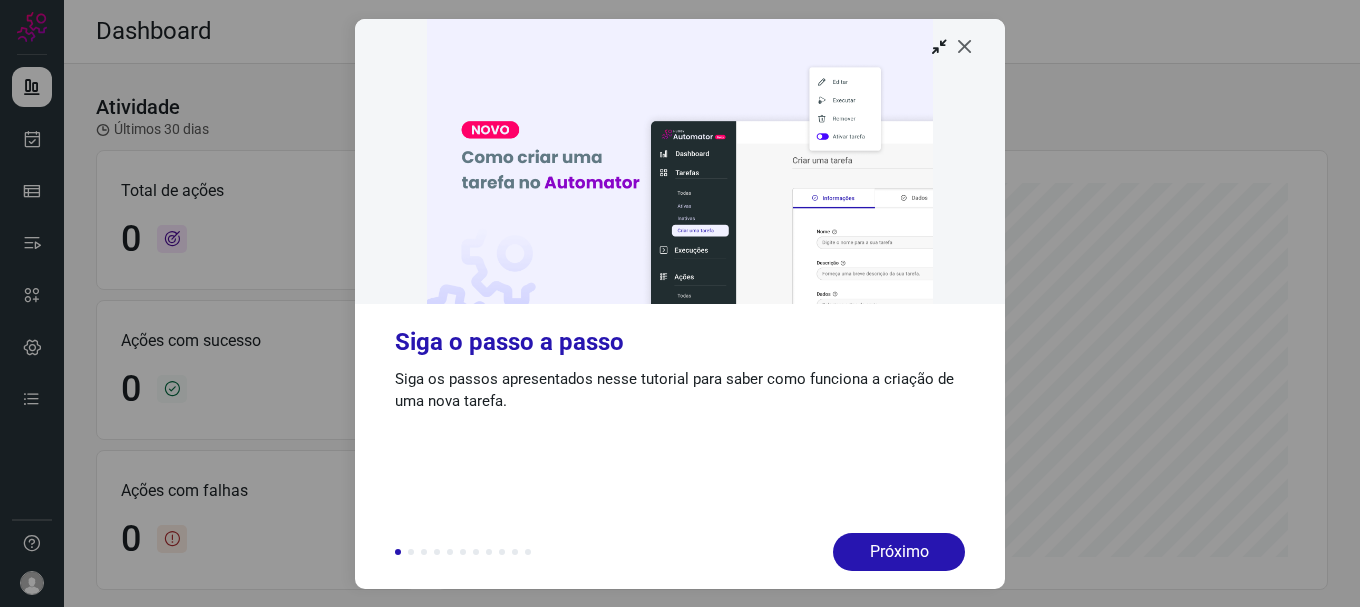 click at bounding box center (965, 46) 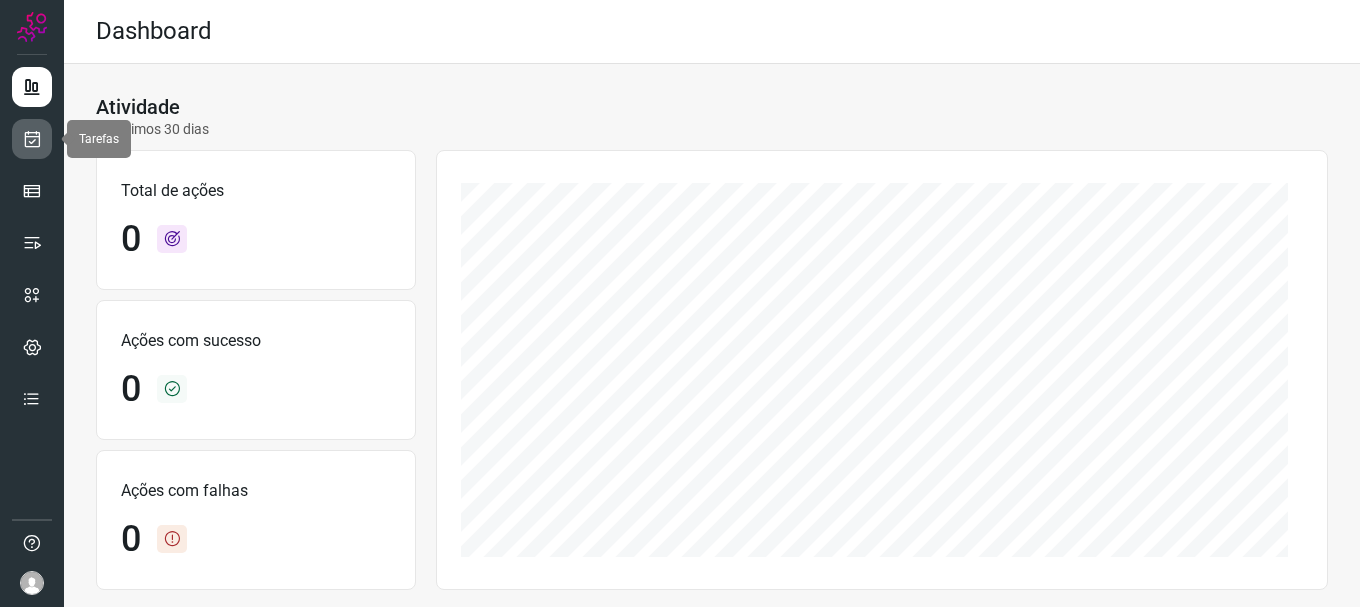 click at bounding box center [32, 139] 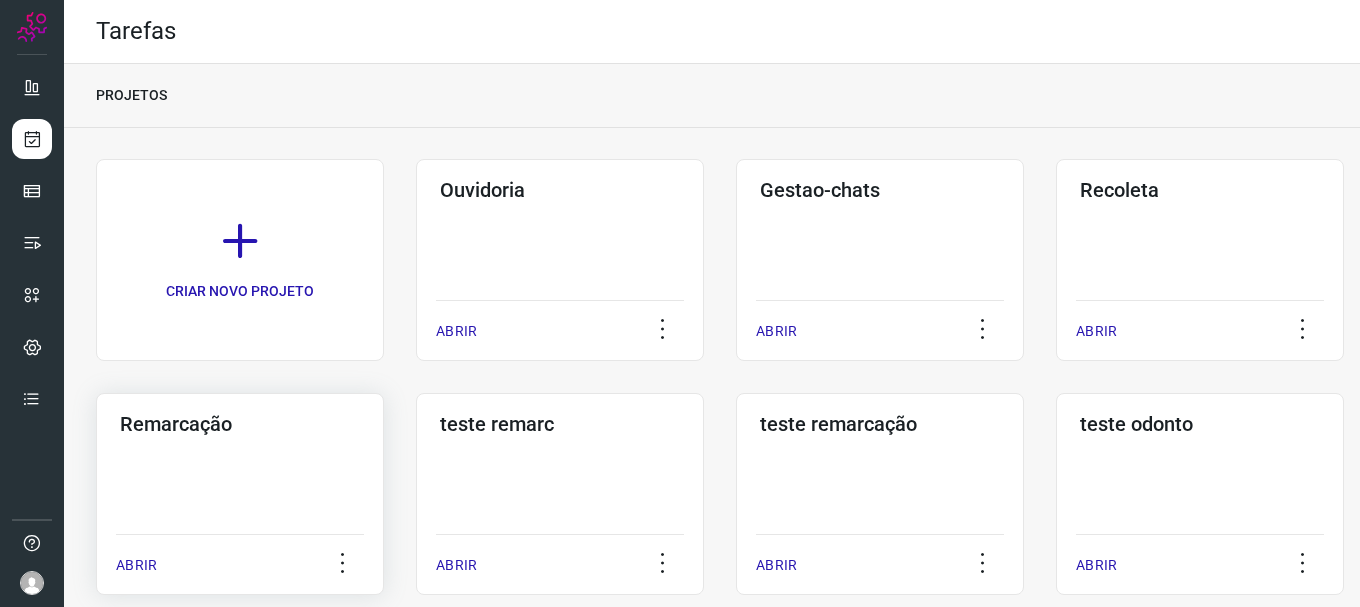 click on "Remarcação  ABRIR" 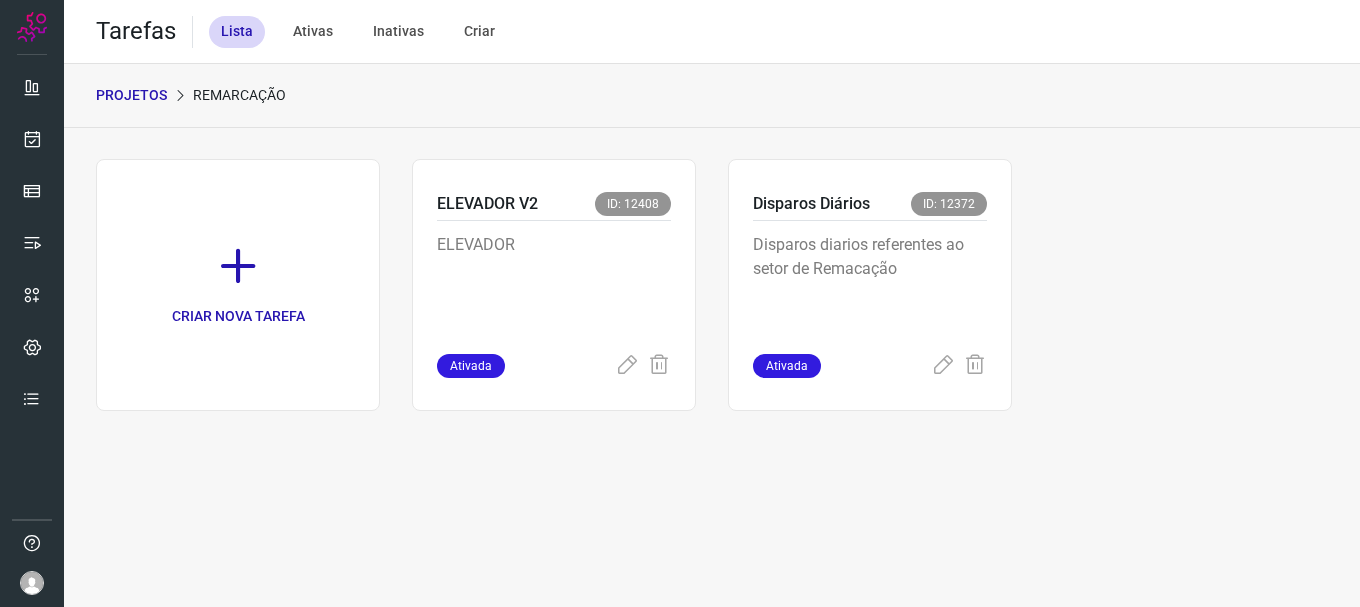 click on "Disparos Diários ID: 12372 Disparos diarios referentes ao setor de Remacação Ativada" 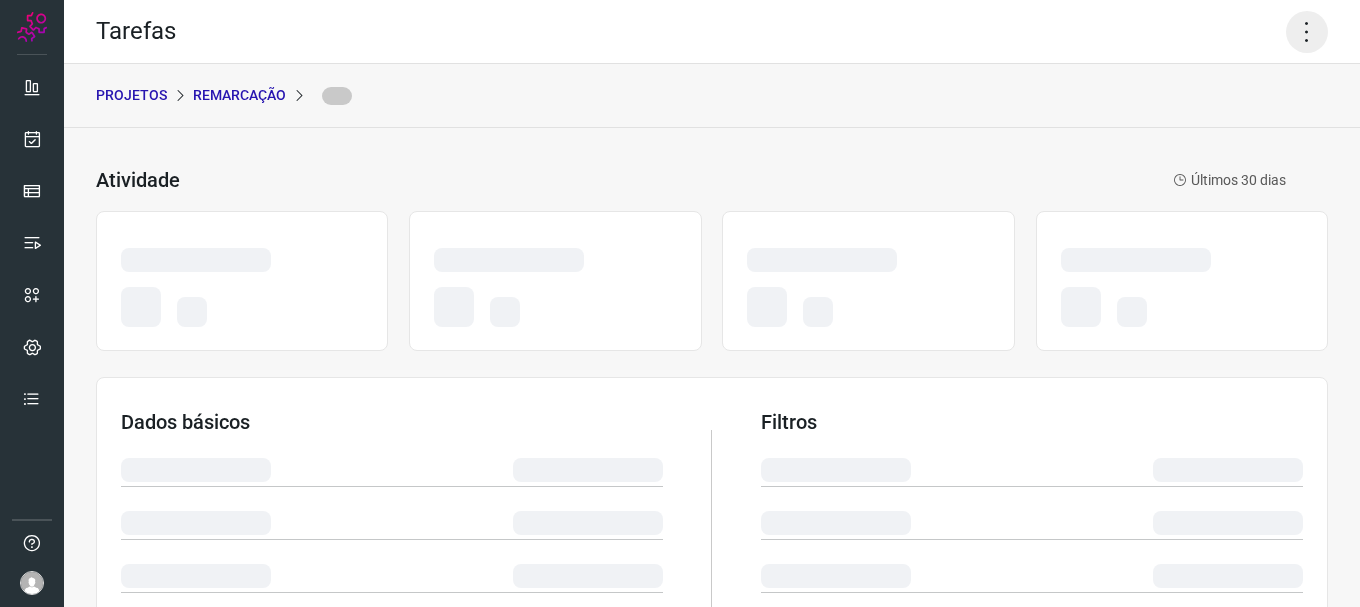 click 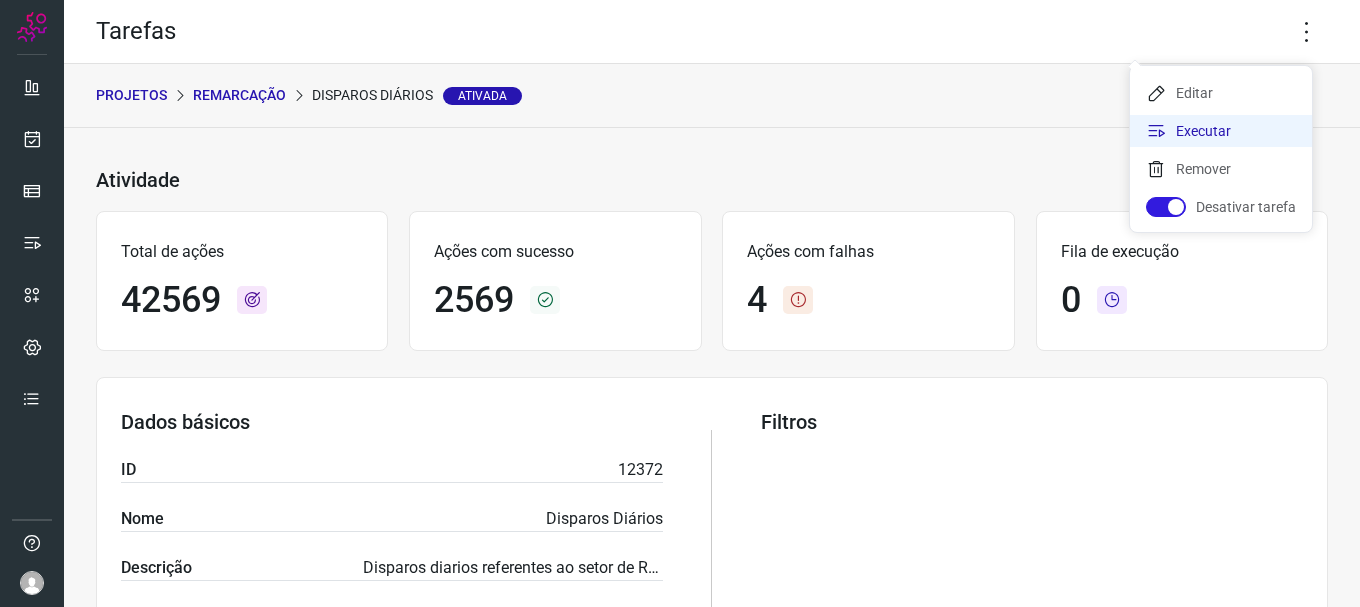 click on "Executar" 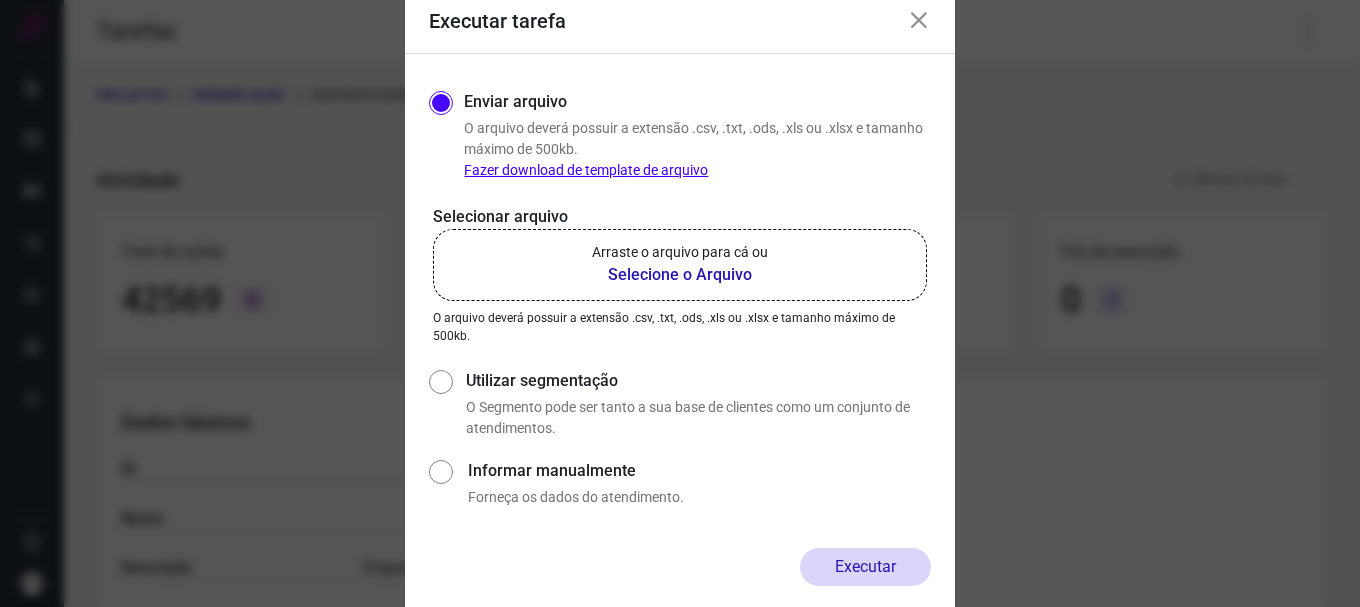 click on "Arraste o arquivo para cá ou" at bounding box center (680, 252) 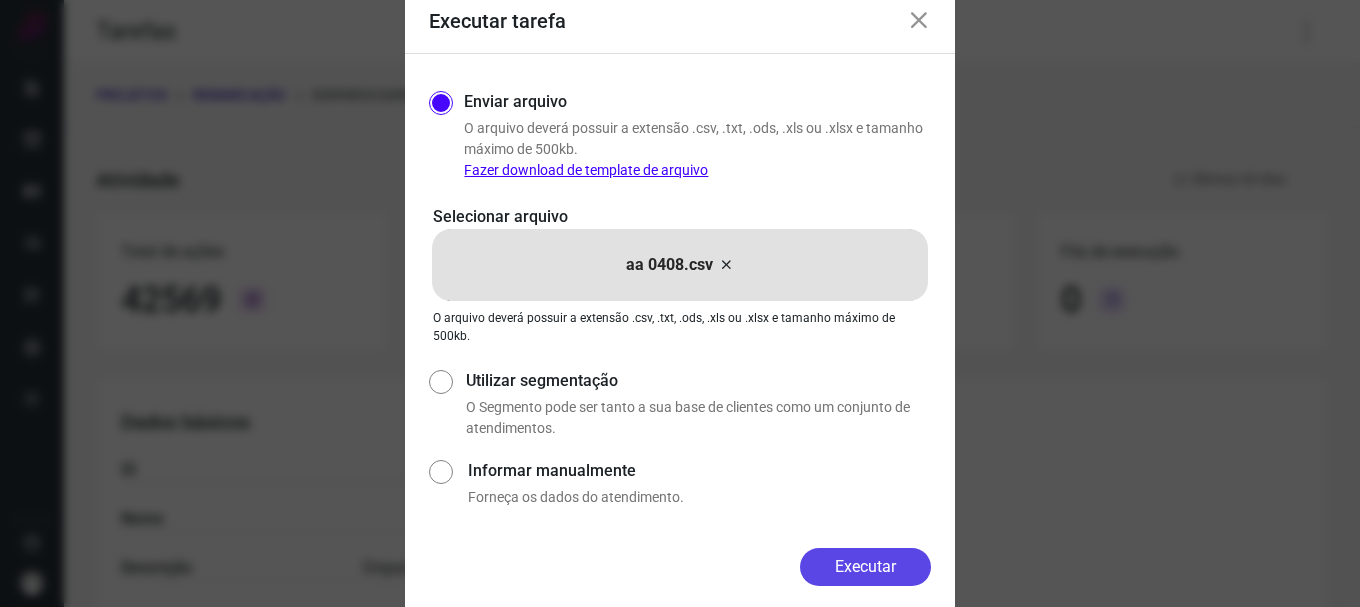 click on "Executar" at bounding box center (865, 567) 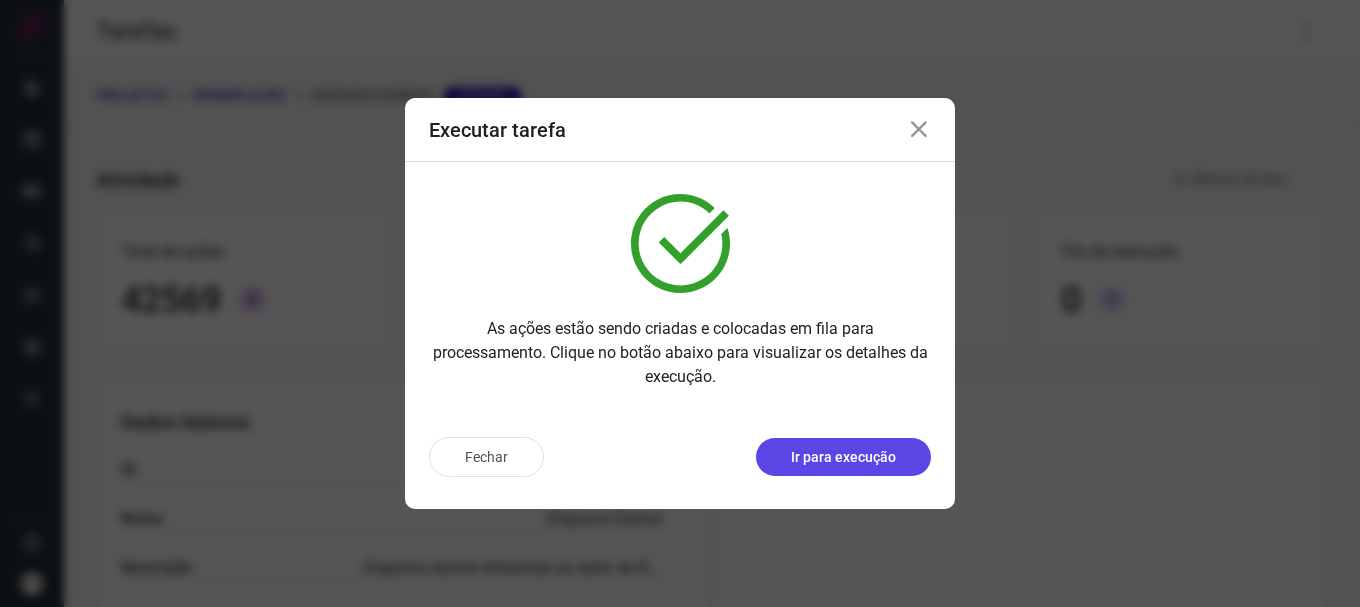 click on "Ir para execução" at bounding box center [843, 457] 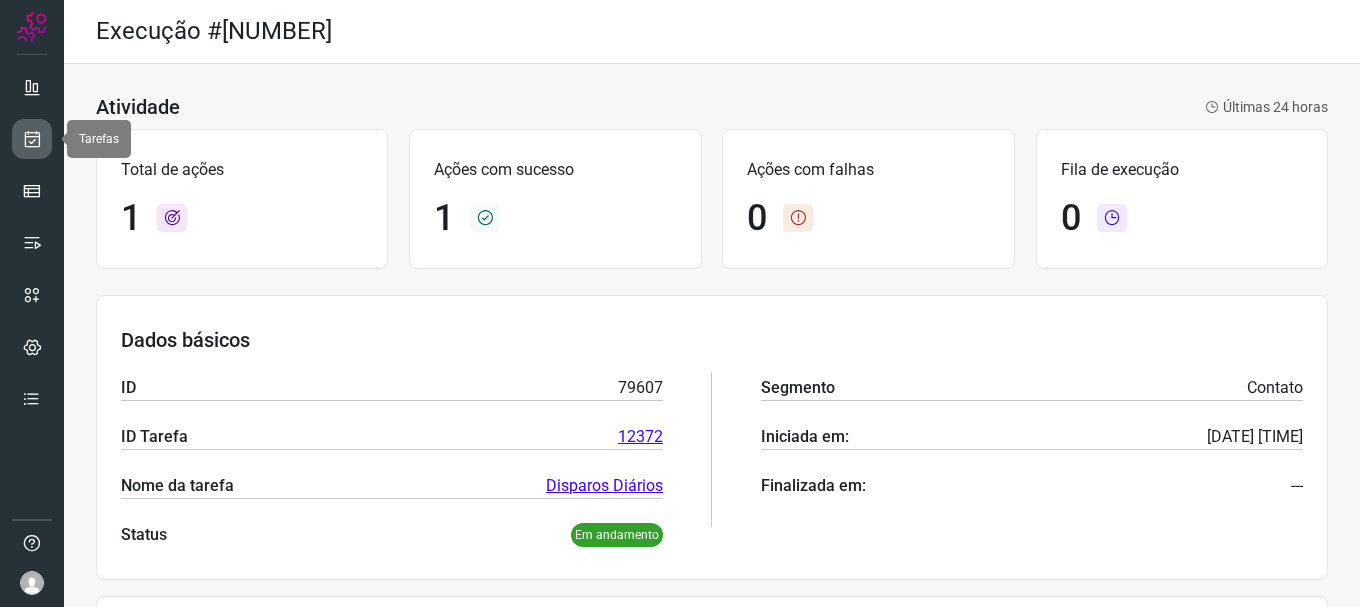 click at bounding box center [32, 139] 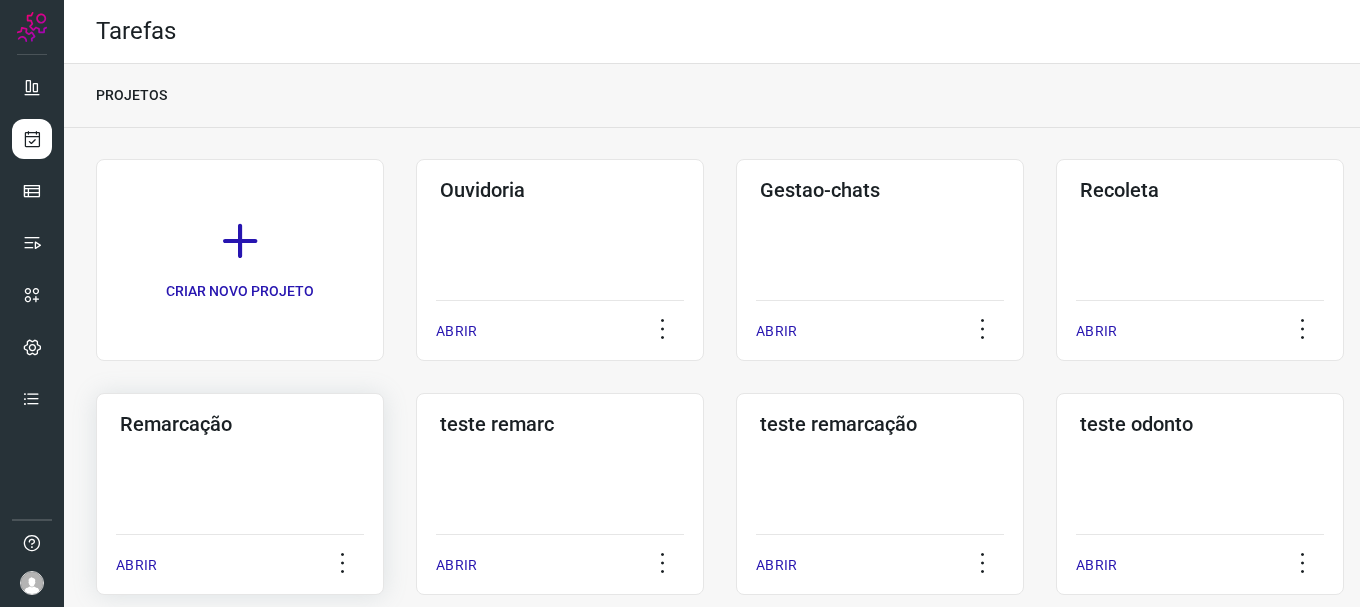 click on "Remarcação  ABRIR" 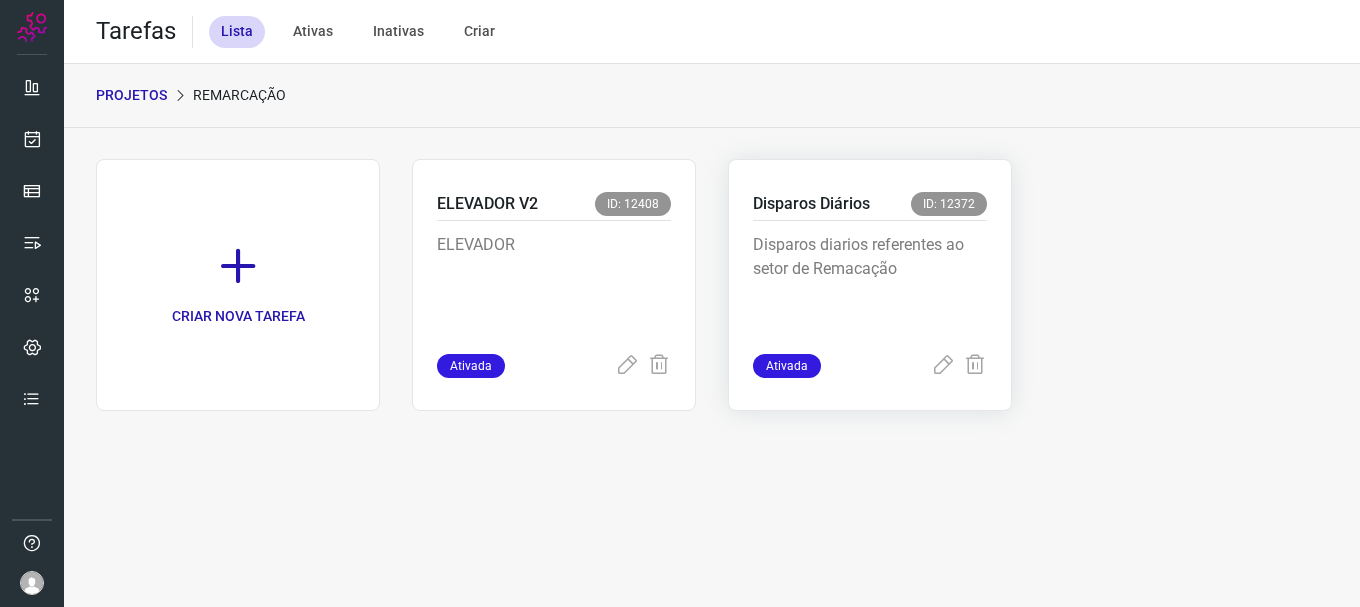 click on "Disparos diarios referentes ao setor de Remacação" at bounding box center (870, 283) 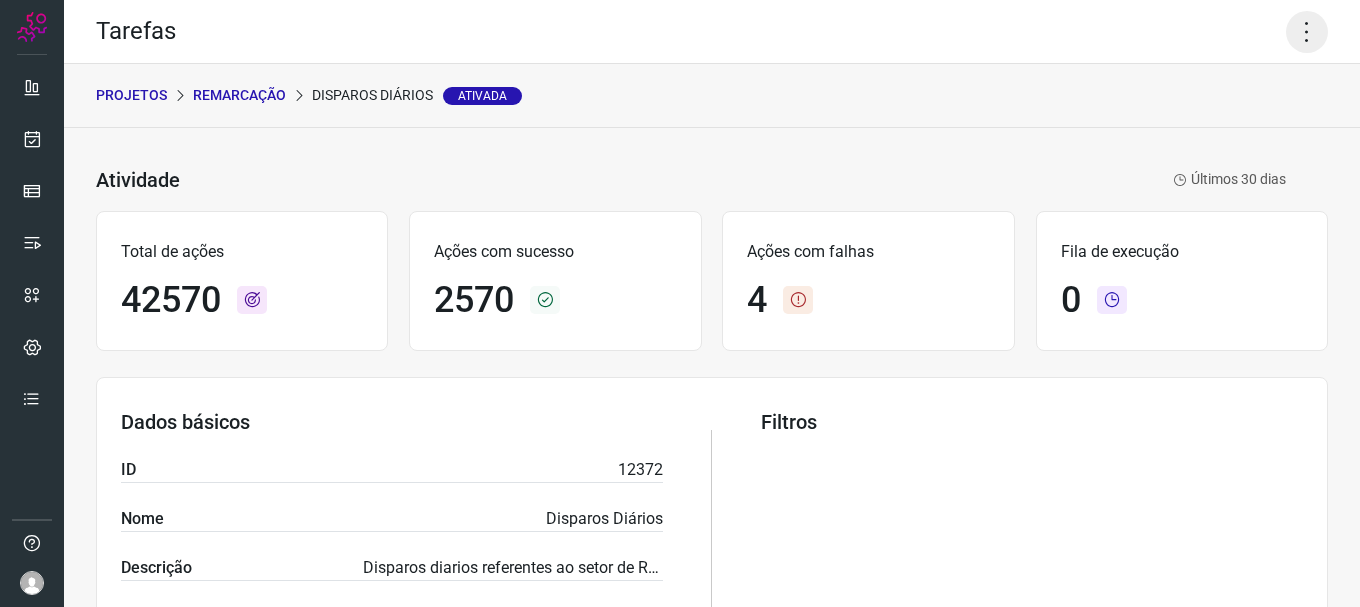 click 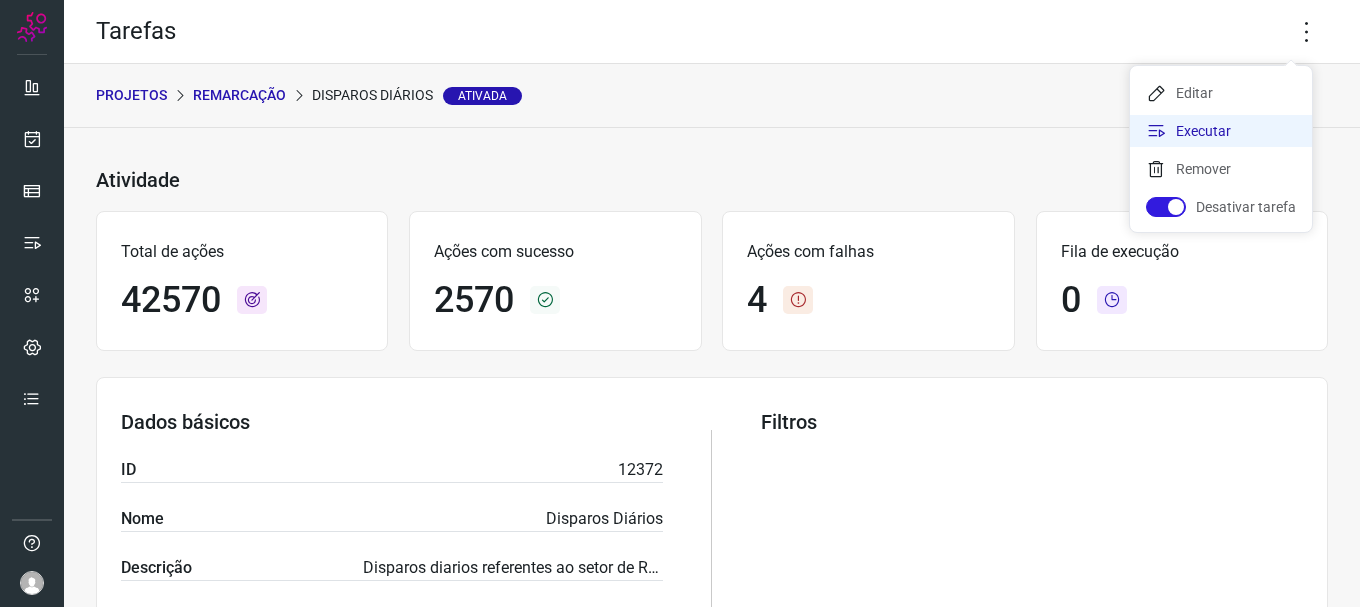 click on "Executar" 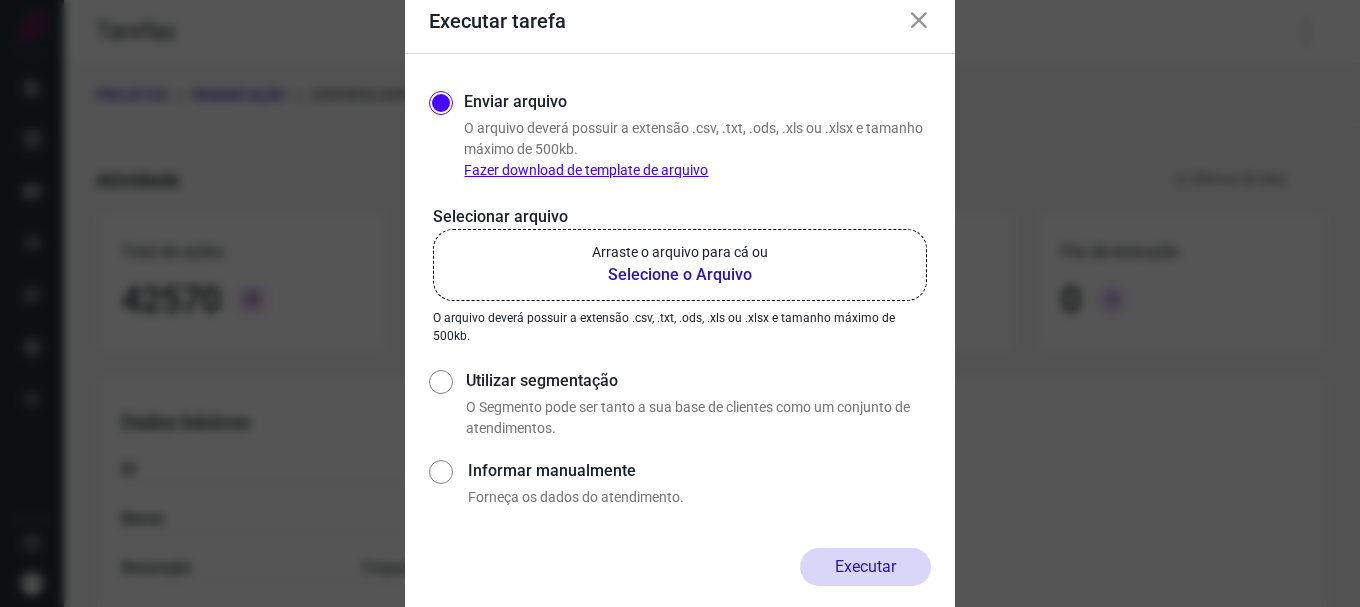 click on "Arraste o arquivo para cá ou" at bounding box center (680, 252) 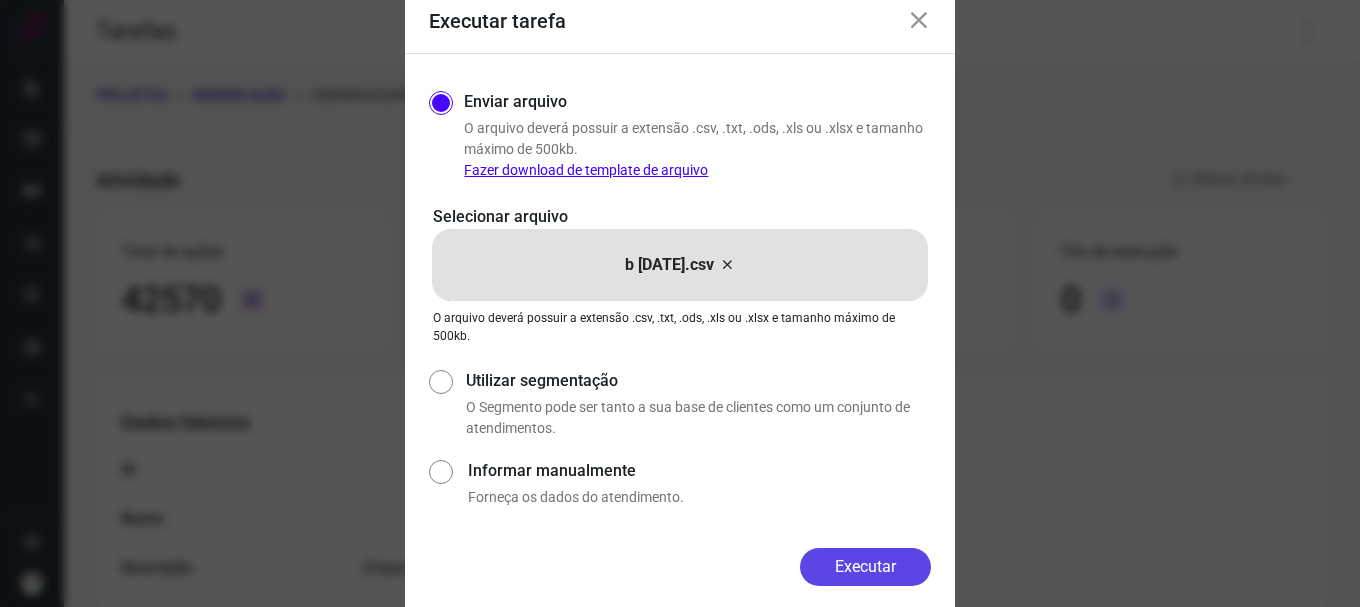 click on "Executar" at bounding box center [865, 567] 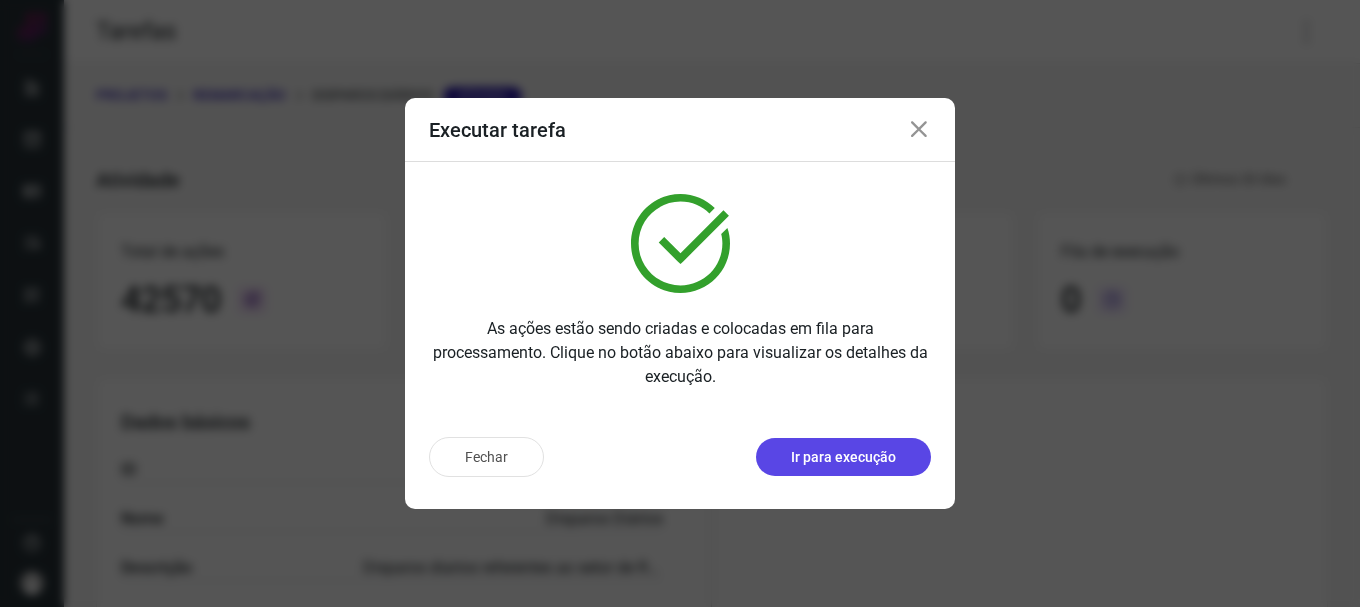 click on "Ir para execução" at bounding box center (843, 457) 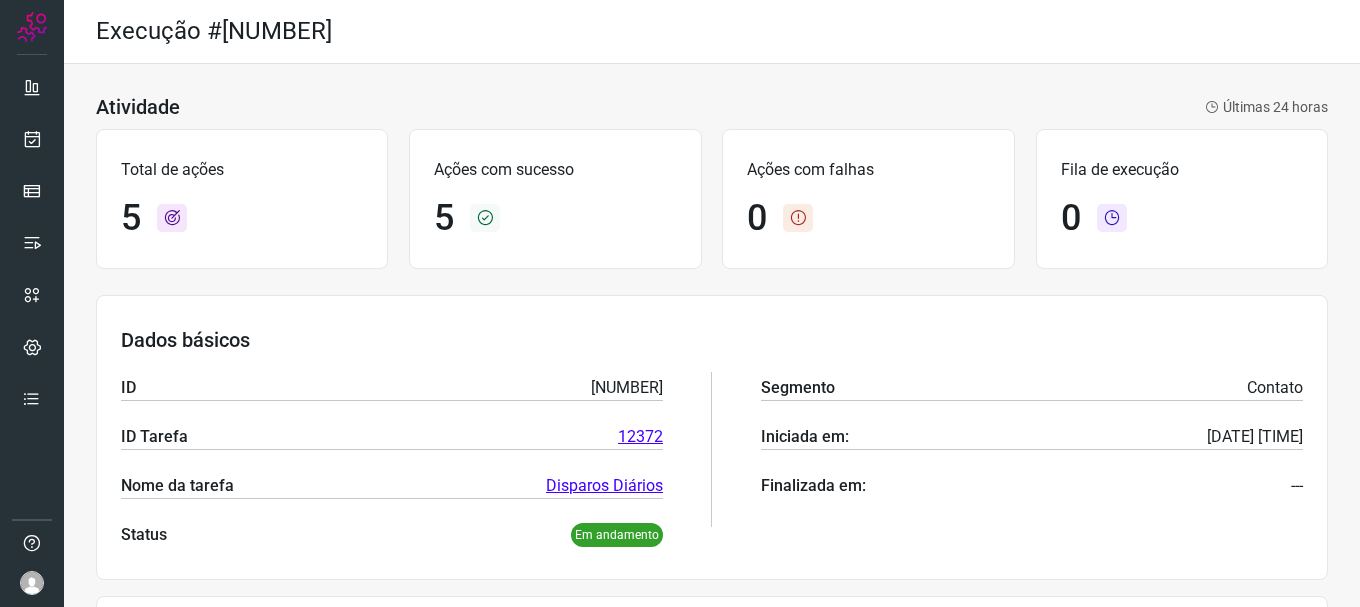 scroll, scrollTop: 0, scrollLeft: 0, axis: both 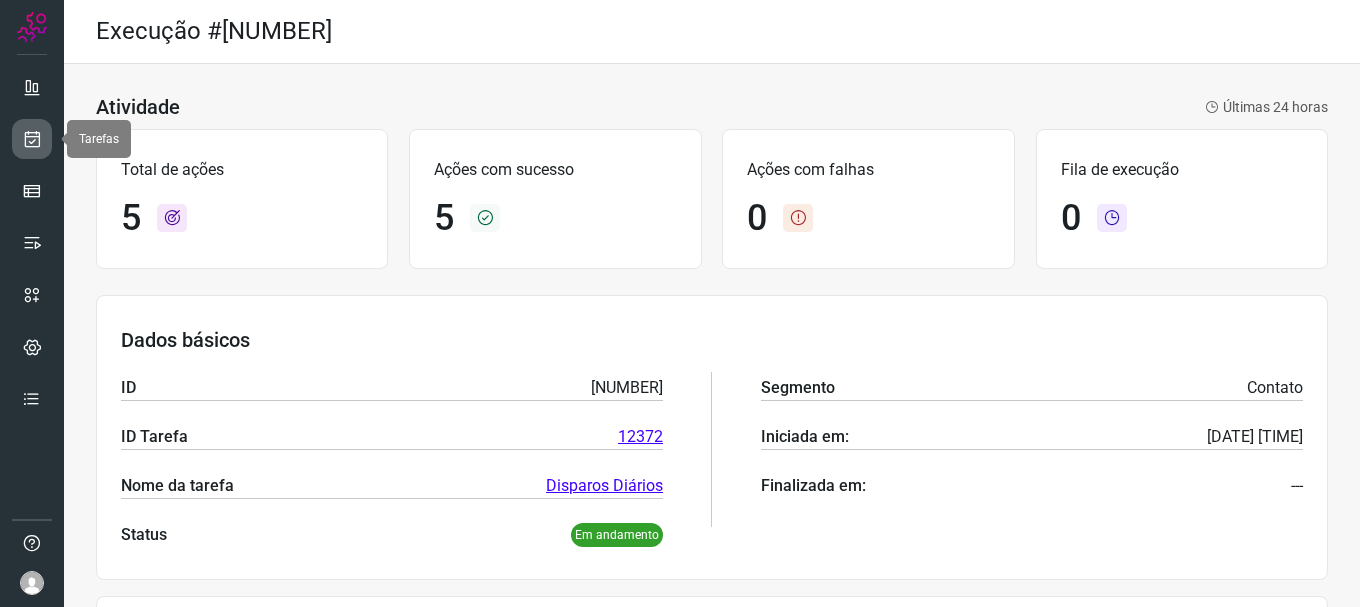 click at bounding box center (32, 139) 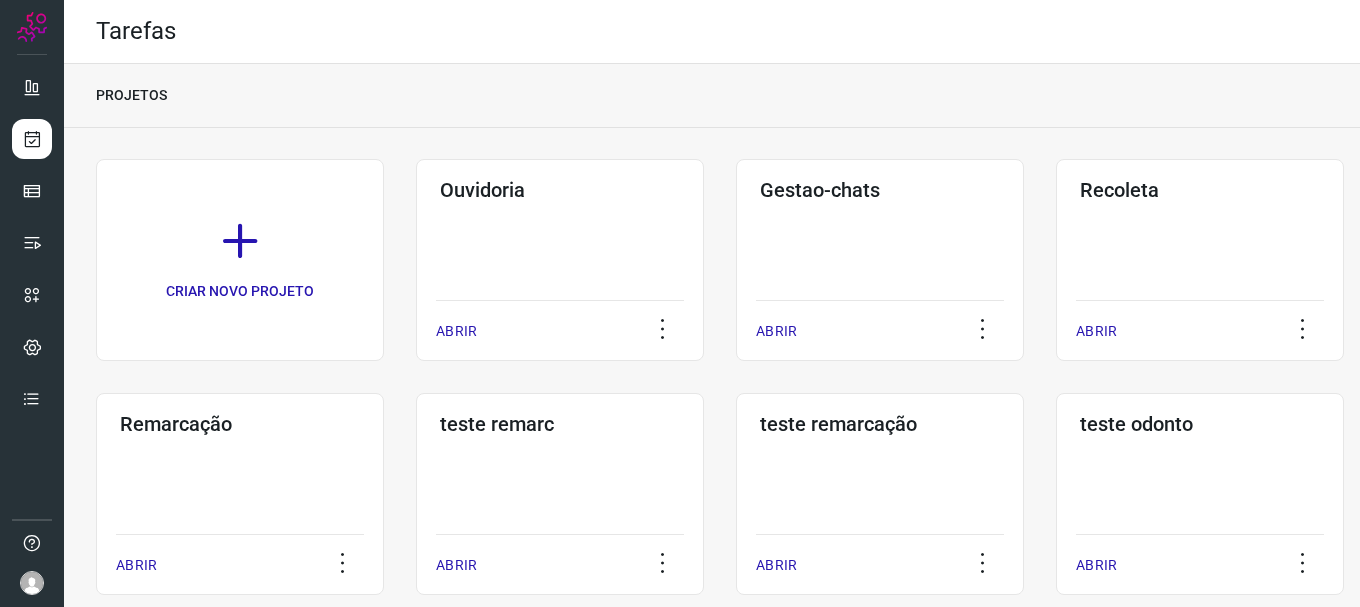 click on "Remarcação  ABRIR" 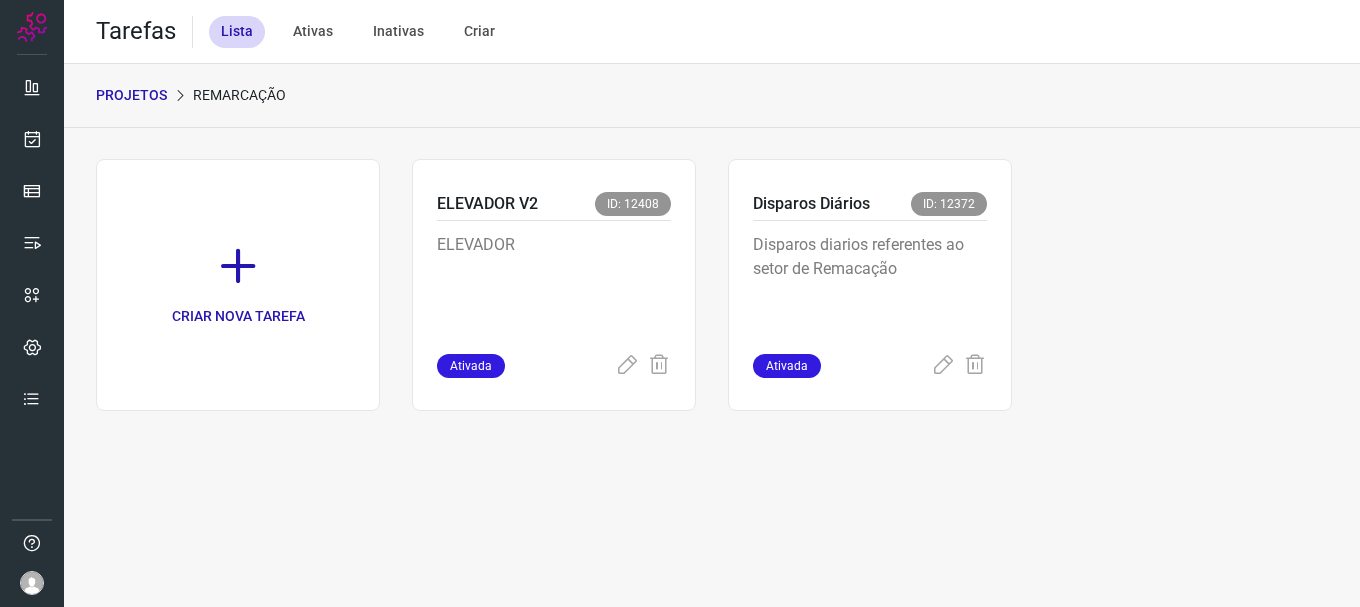 click on "Disparos diarios referentes ao setor de Remacação" at bounding box center [870, 283] 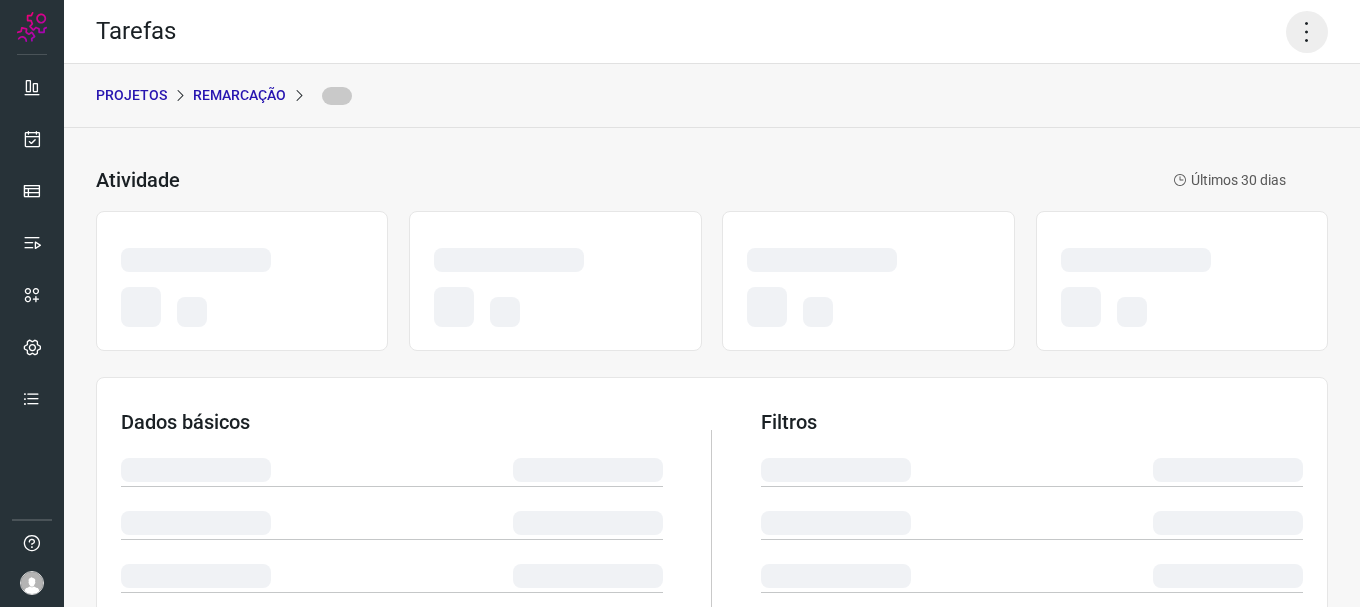 click 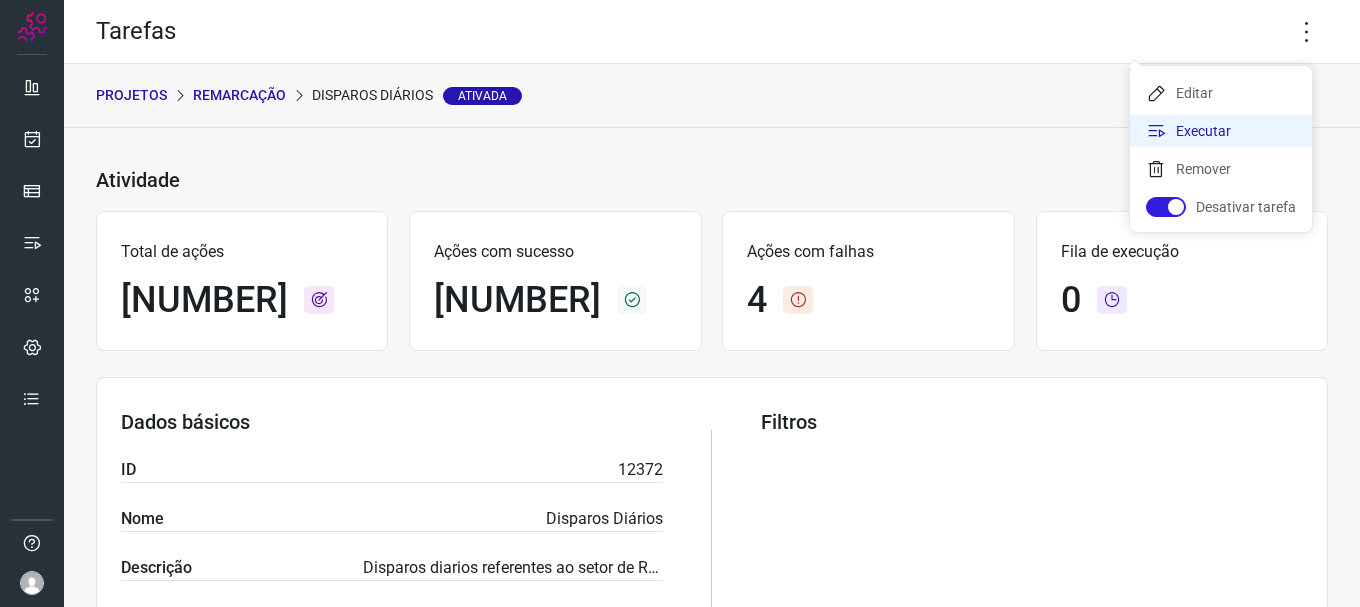 click on "Executar" 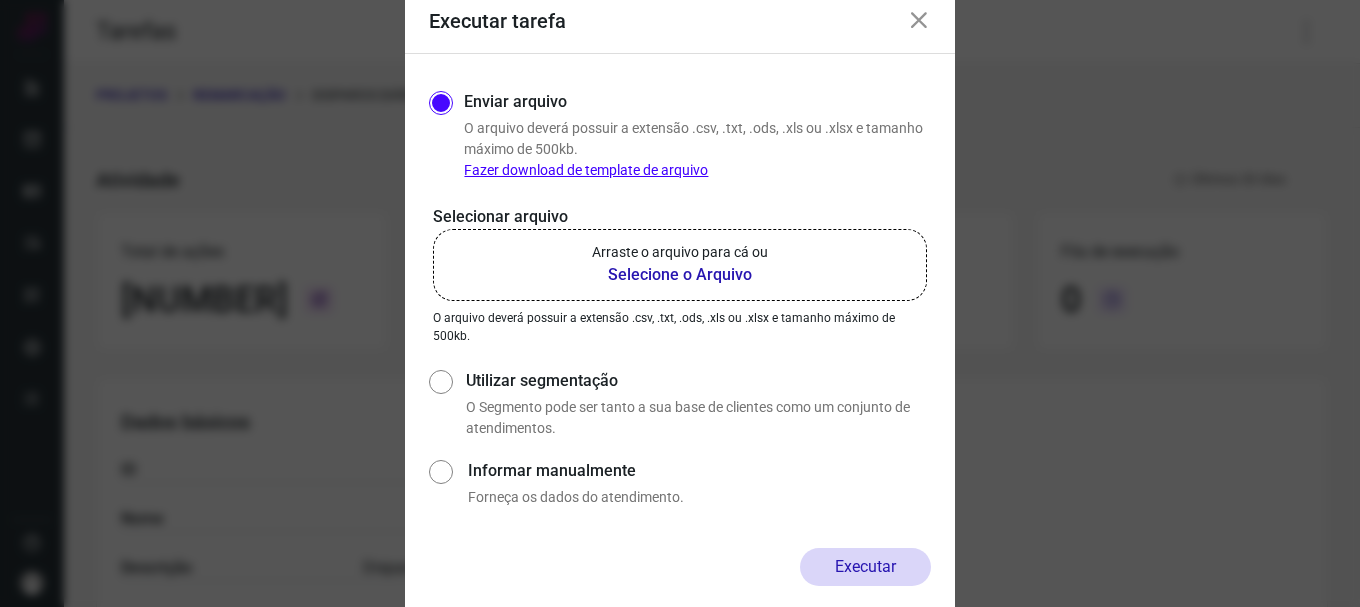 click on "Arraste o arquivo para cá ou" at bounding box center [680, 252] 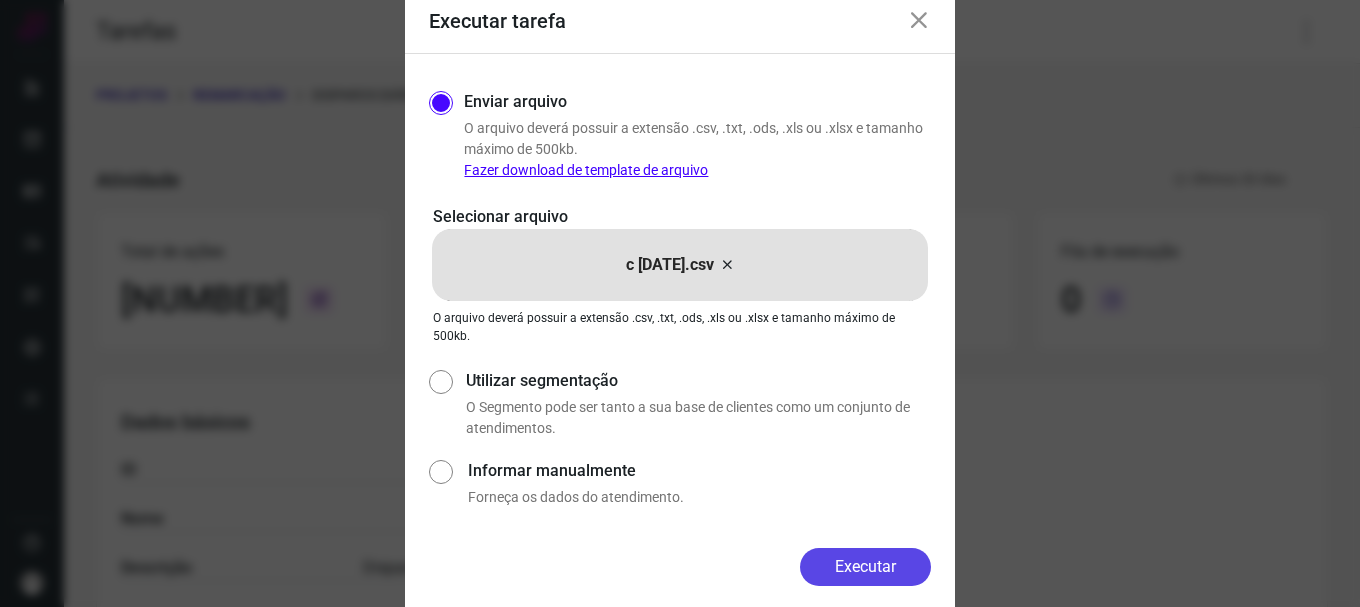click on "Executar" at bounding box center [865, 567] 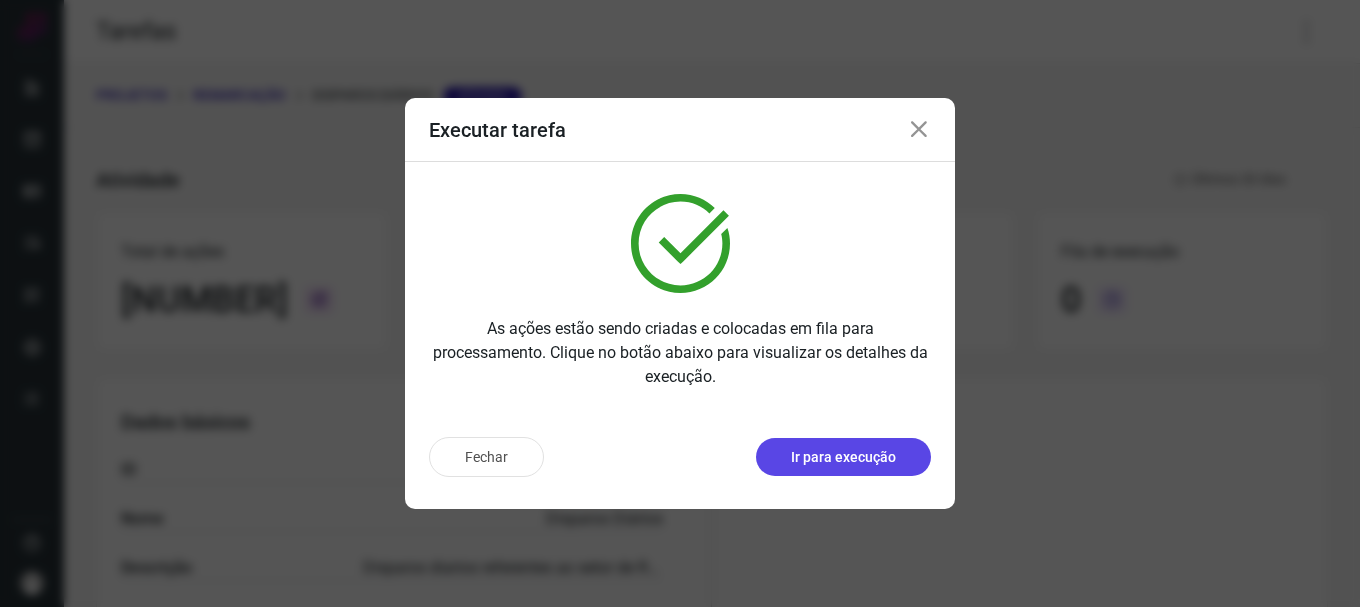click on "Ir para execução" at bounding box center [843, 457] 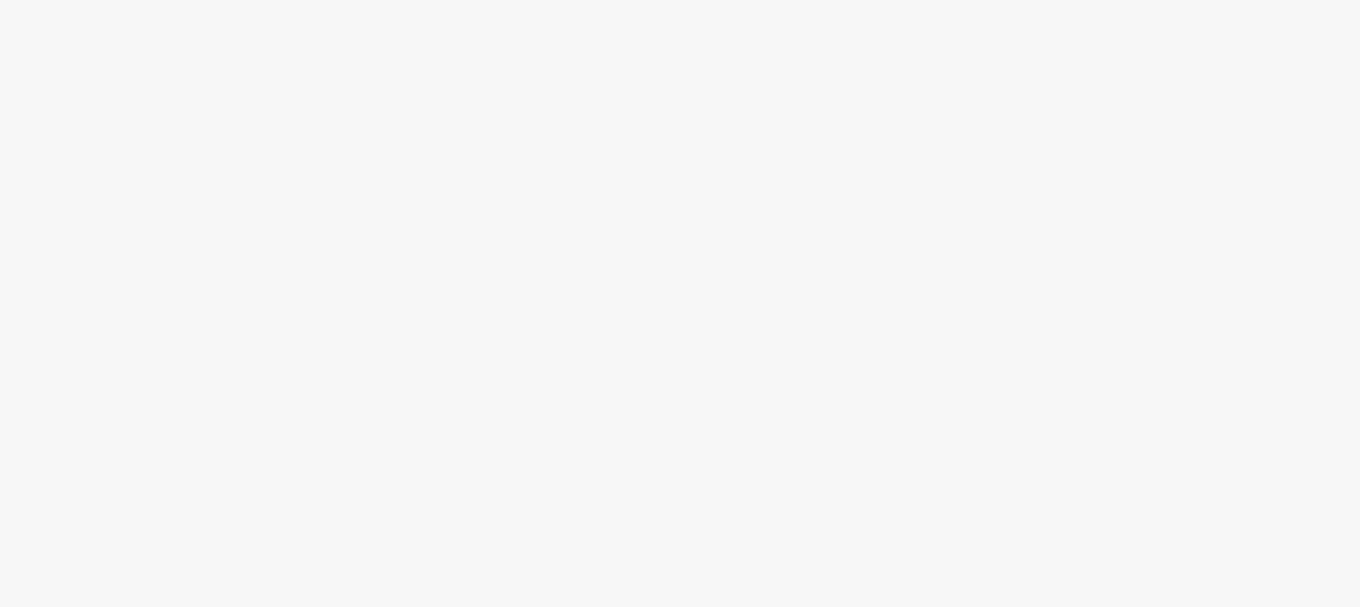 scroll, scrollTop: 0, scrollLeft: 0, axis: both 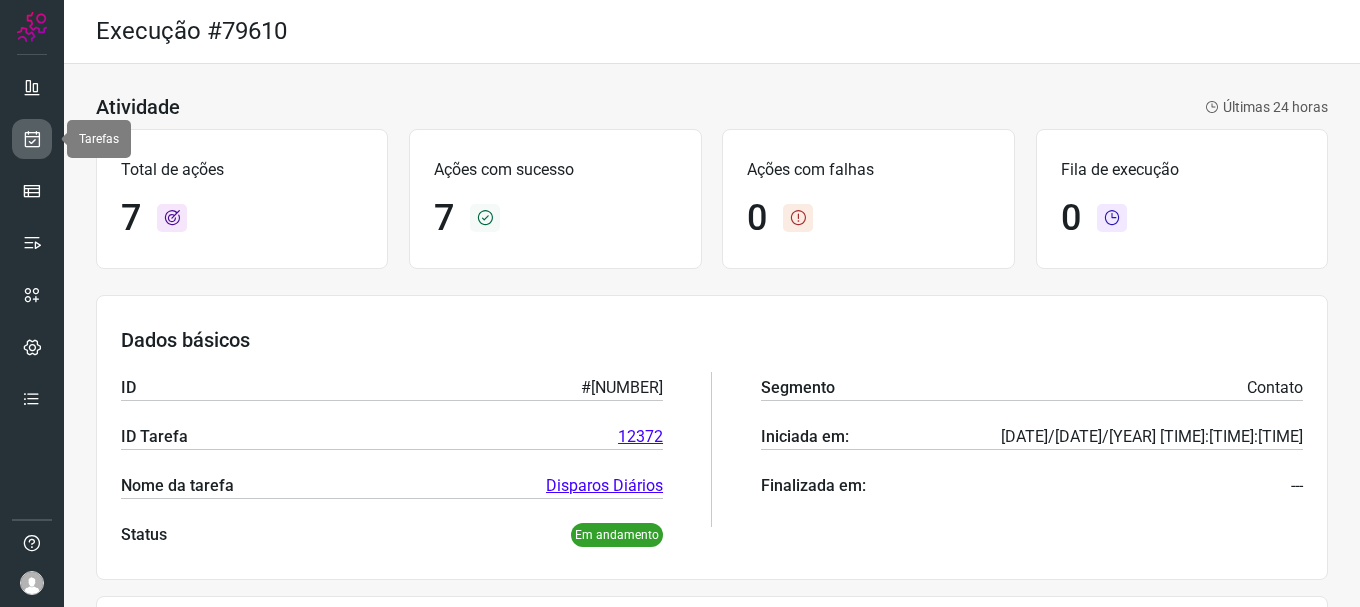 click at bounding box center [32, 139] 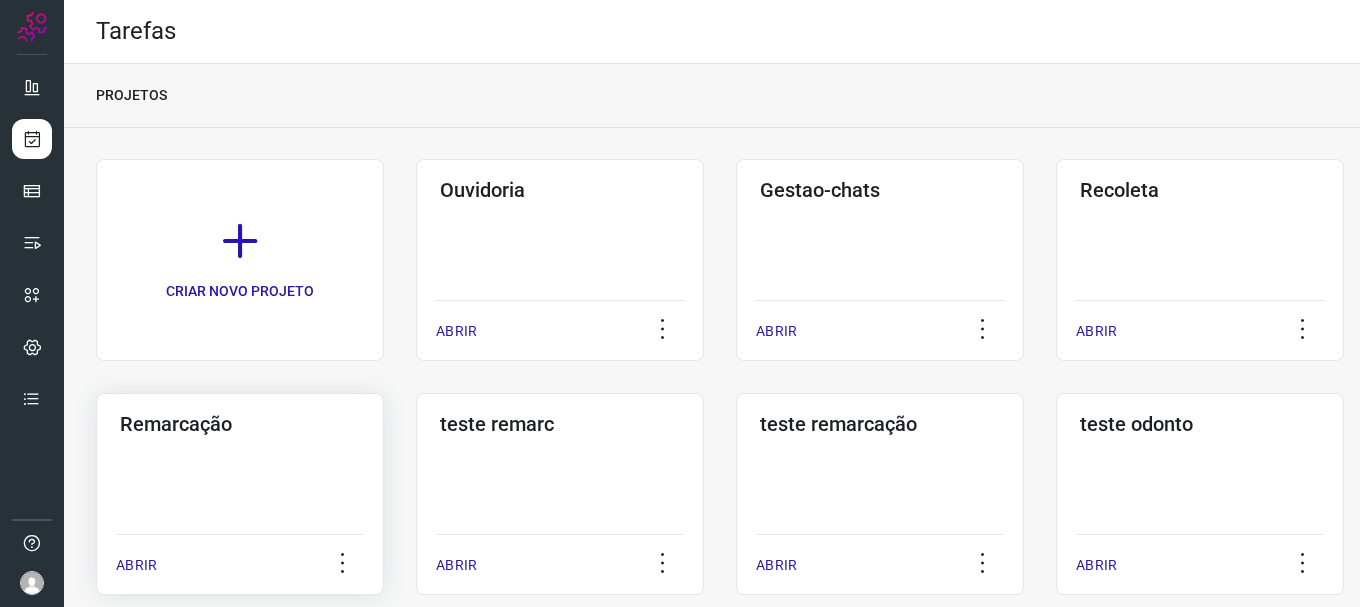 click on "Remarcação  ABRIR" 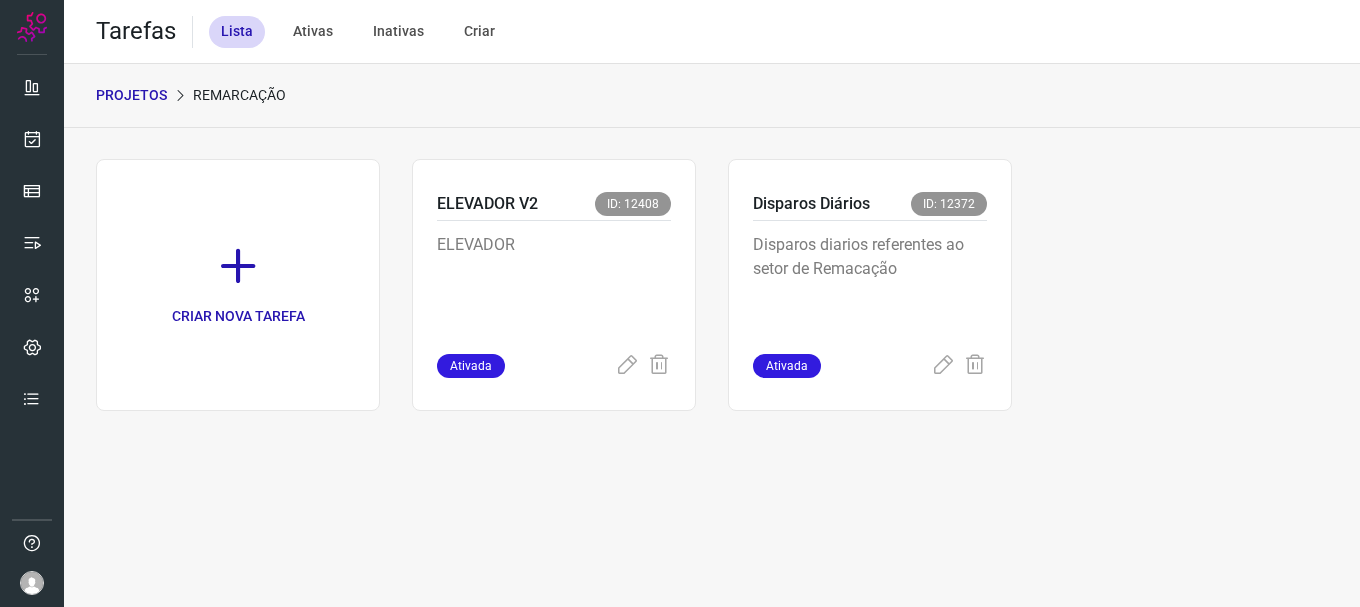 click on "Disparos Diários ID: 12372 Disparos diarios referentes ao setor de Remacação Ativada" 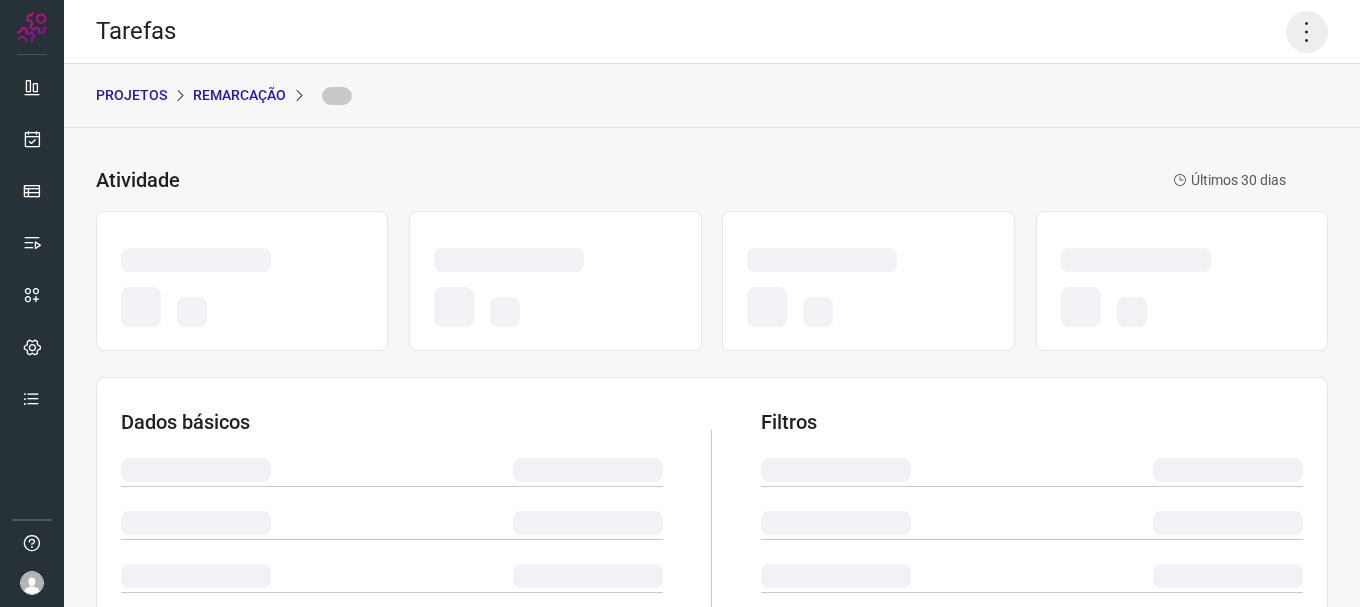 click 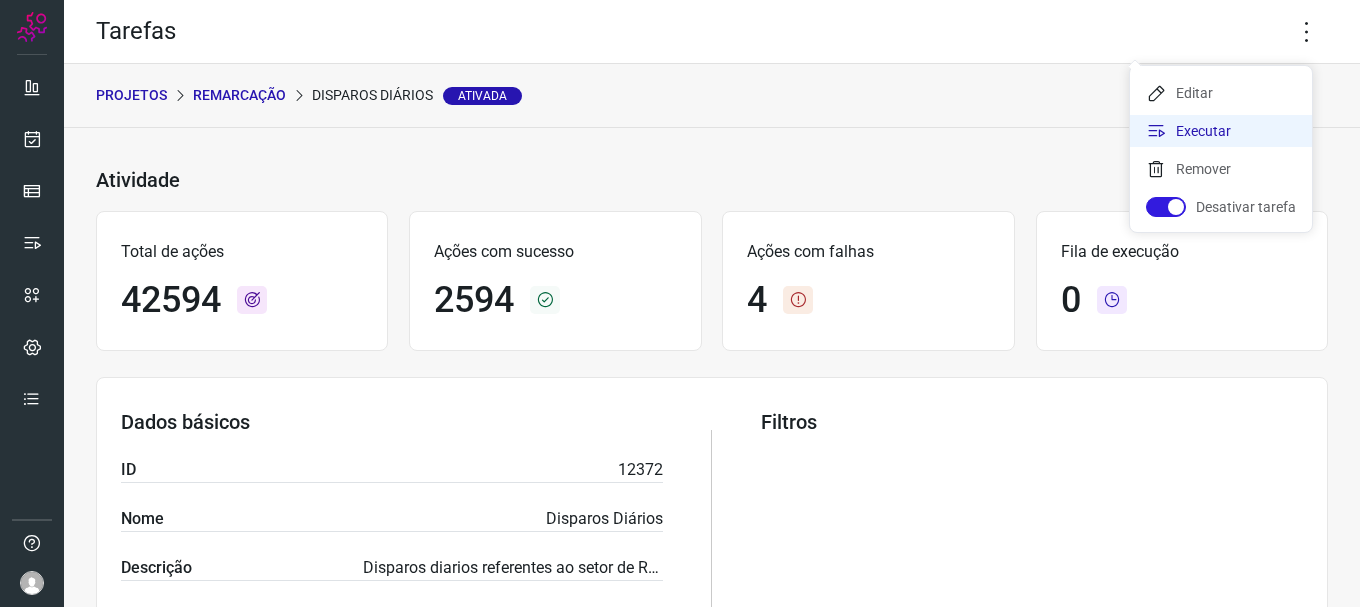 click on "Executar" 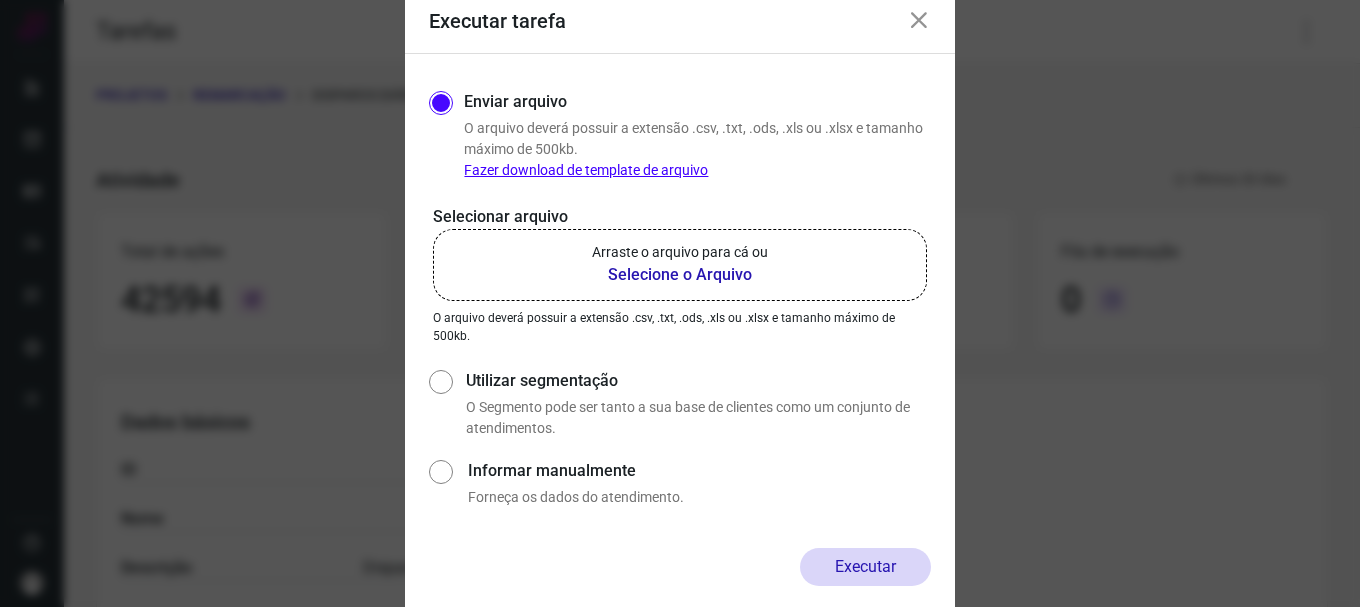 click on "Arraste o arquivo para cá ou" at bounding box center [680, 252] 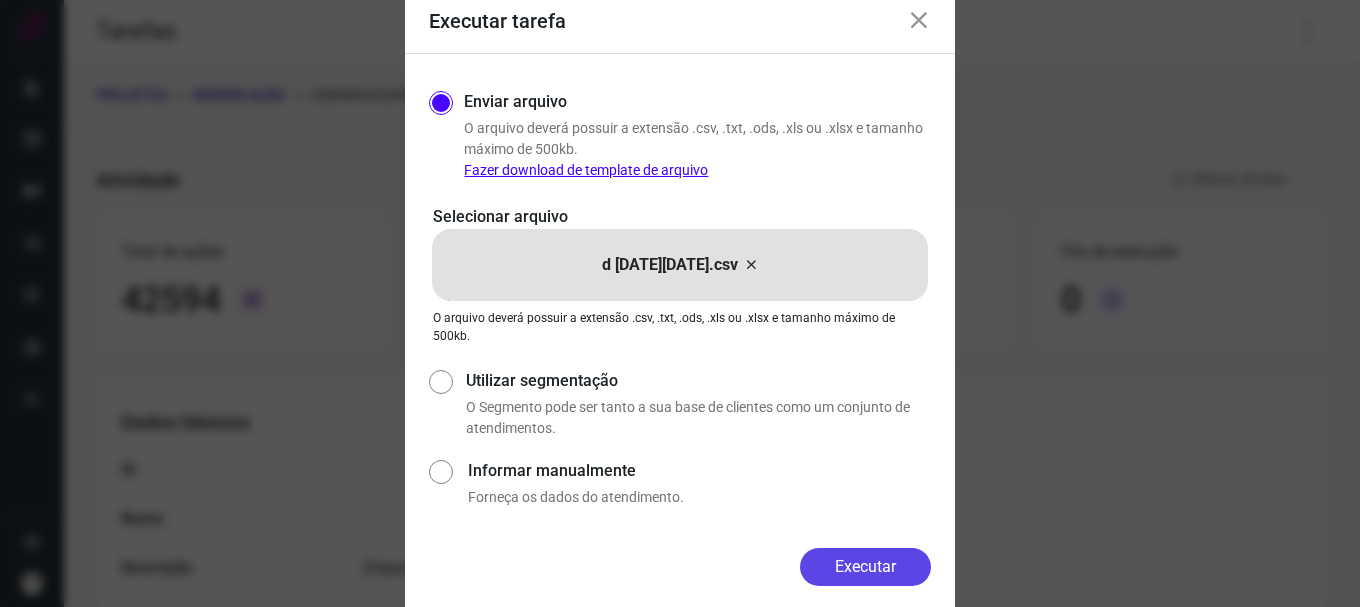 click on "Executar" at bounding box center (865, 567) 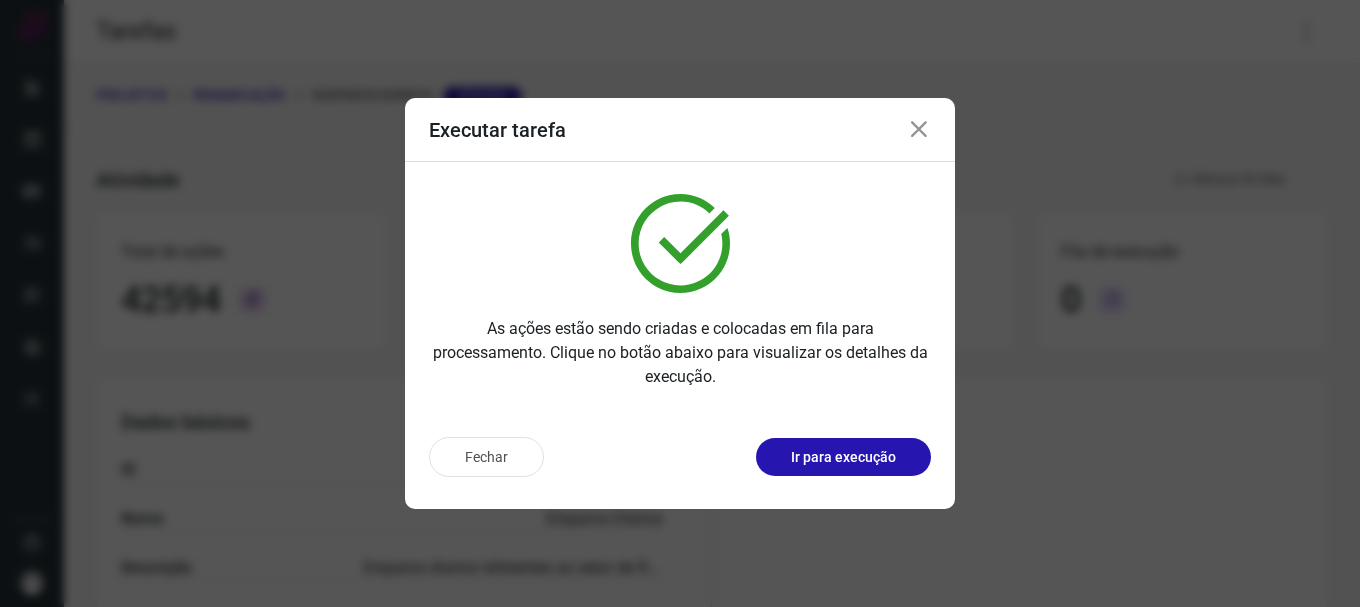 click on "Ir para execução" at bounding box center (843, 457) 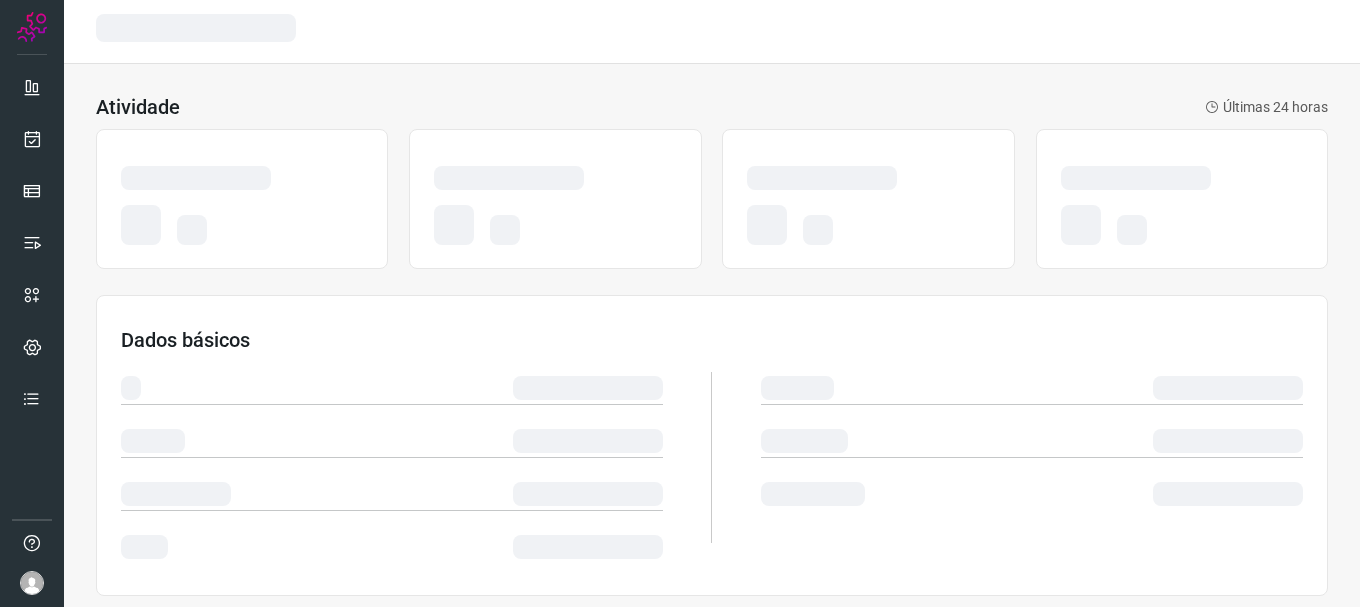 scroll, scrollTop: 0, scrollLeft: 0, axis: both 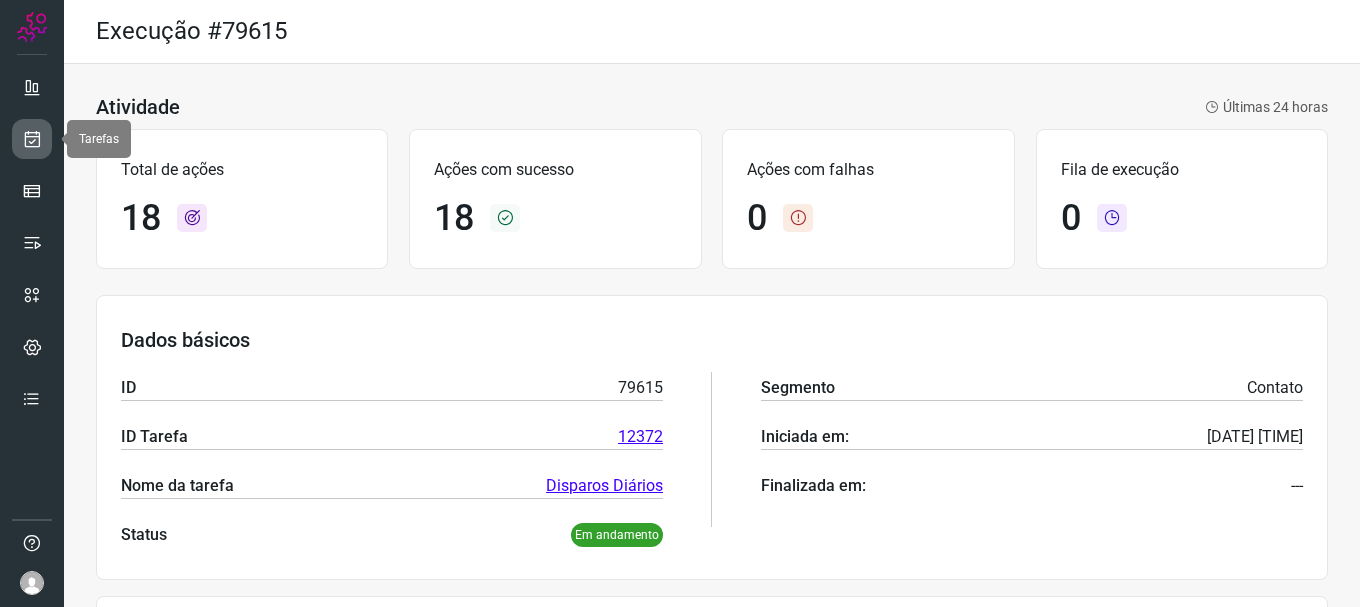 click at bounding box center (32, 139) 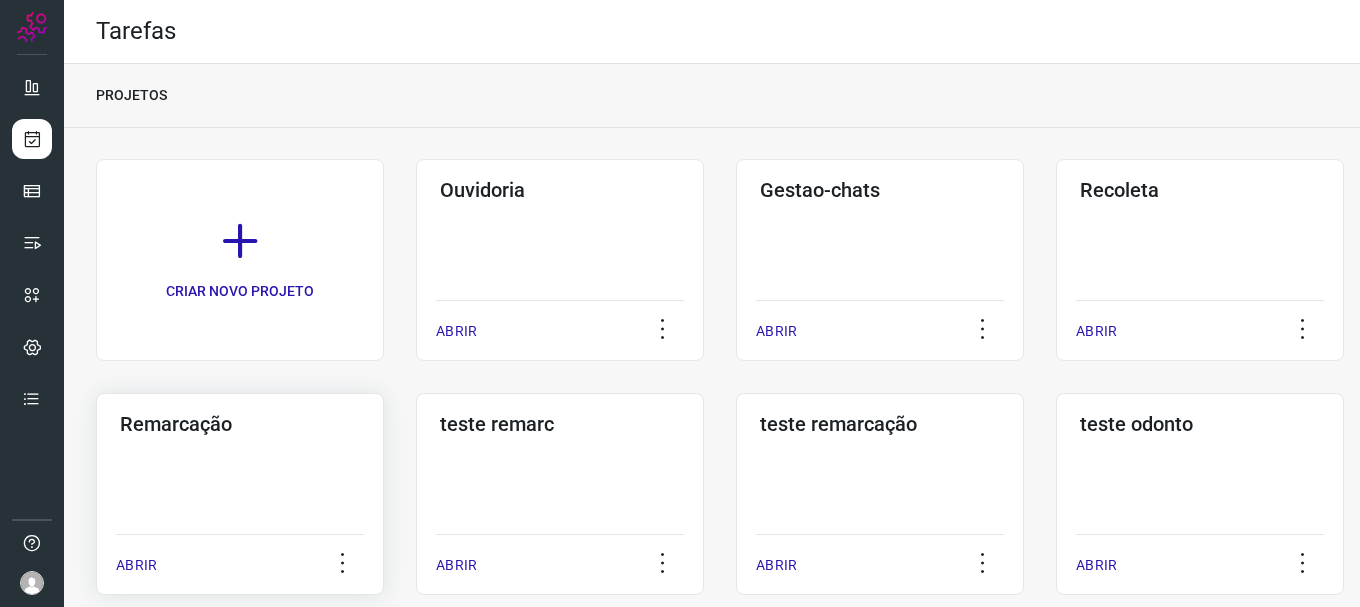 click on "Remarcação  ABRIR" 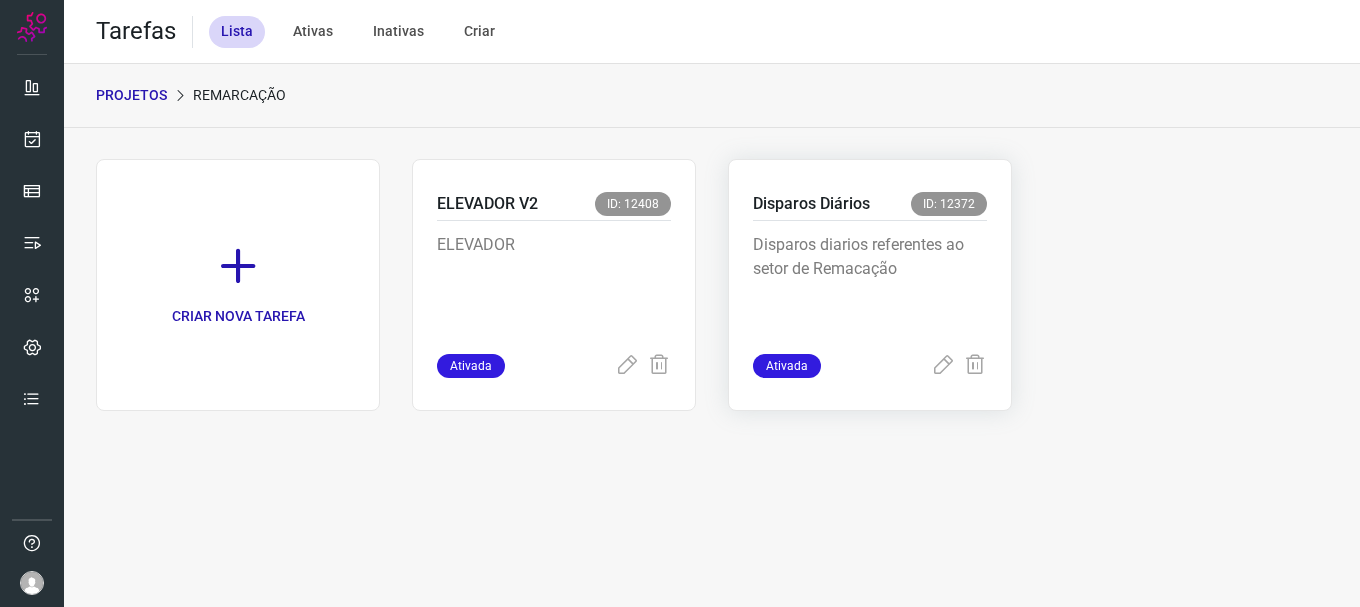 click on "Disparos diarios referentes ao setor de Remacação" at bounding box center [870, 283] 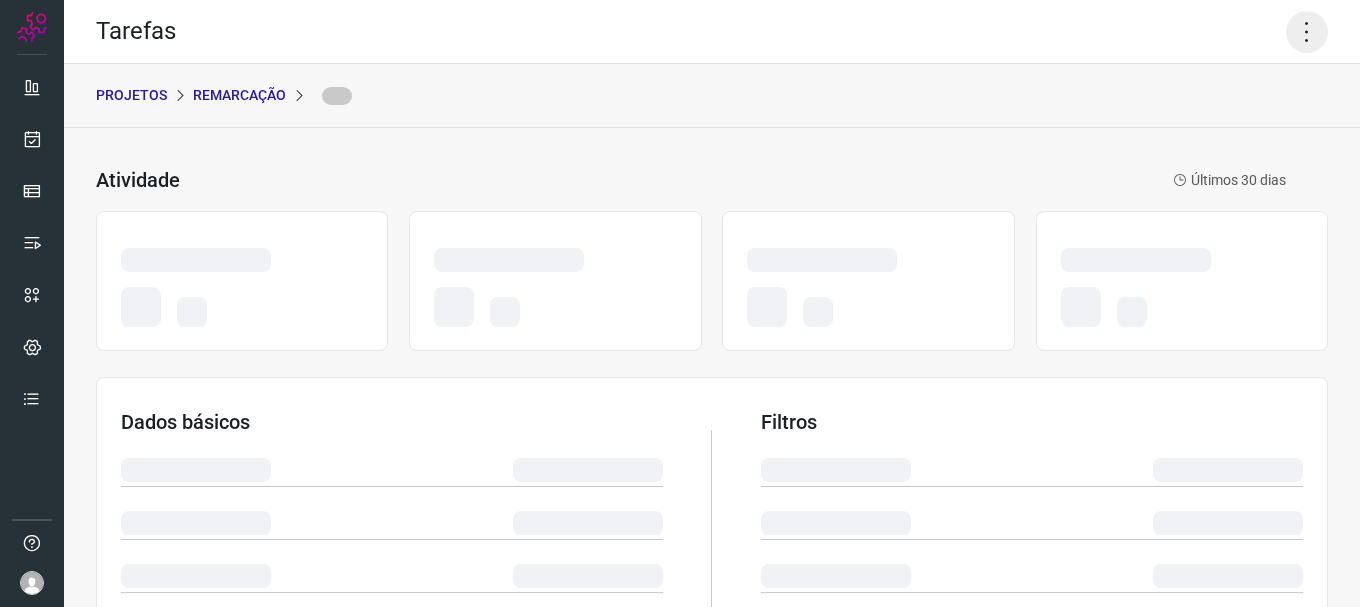 click 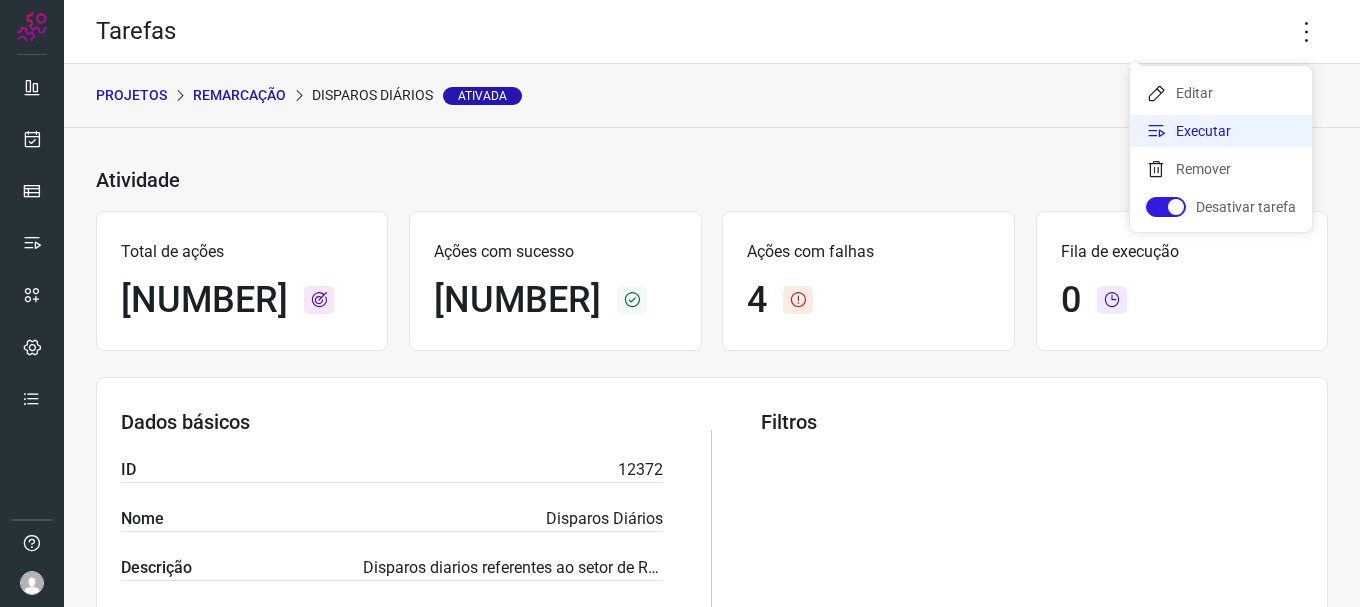click on "Executar" 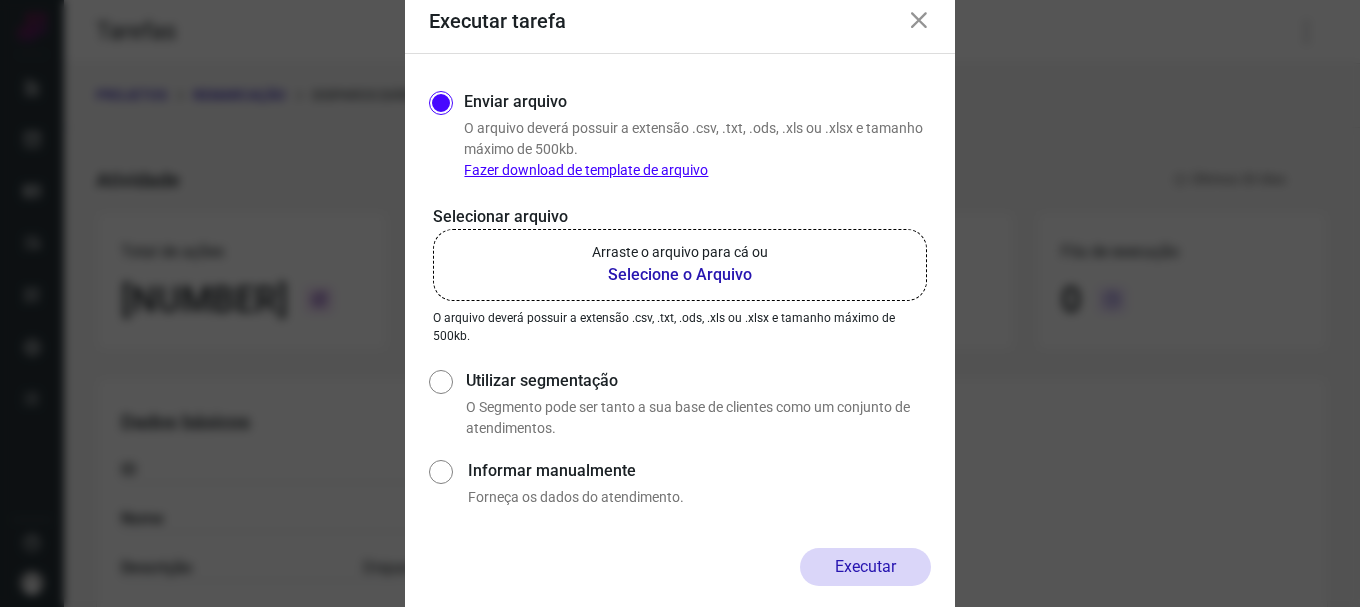 click on "Selecione o Arquivo" at bounding box center (680, 275) 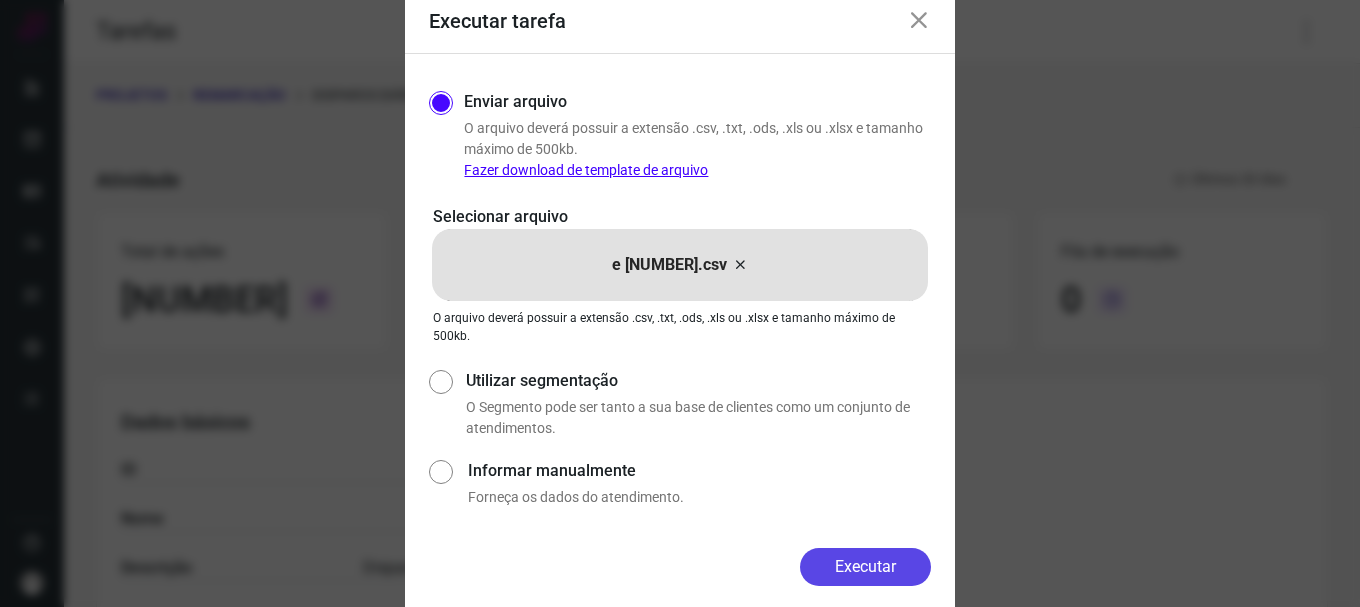 click on "Executar" at bounding box center [865, 567] 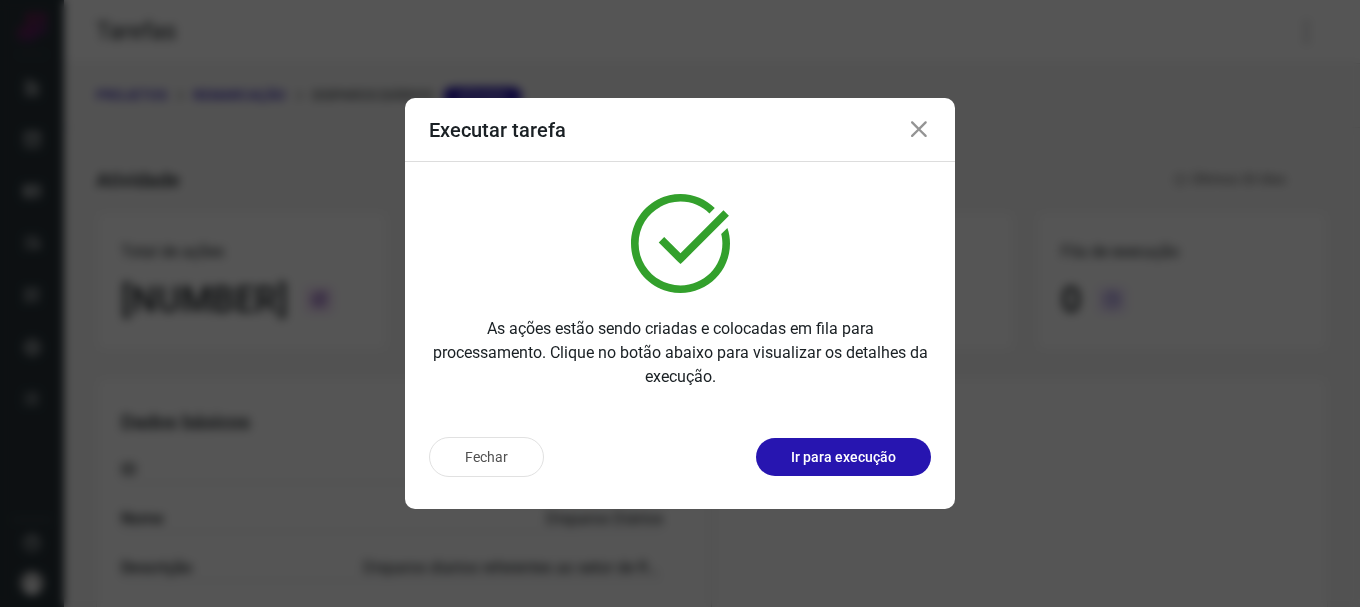 click on "Ir para execução" at bounding box center [843, 457] 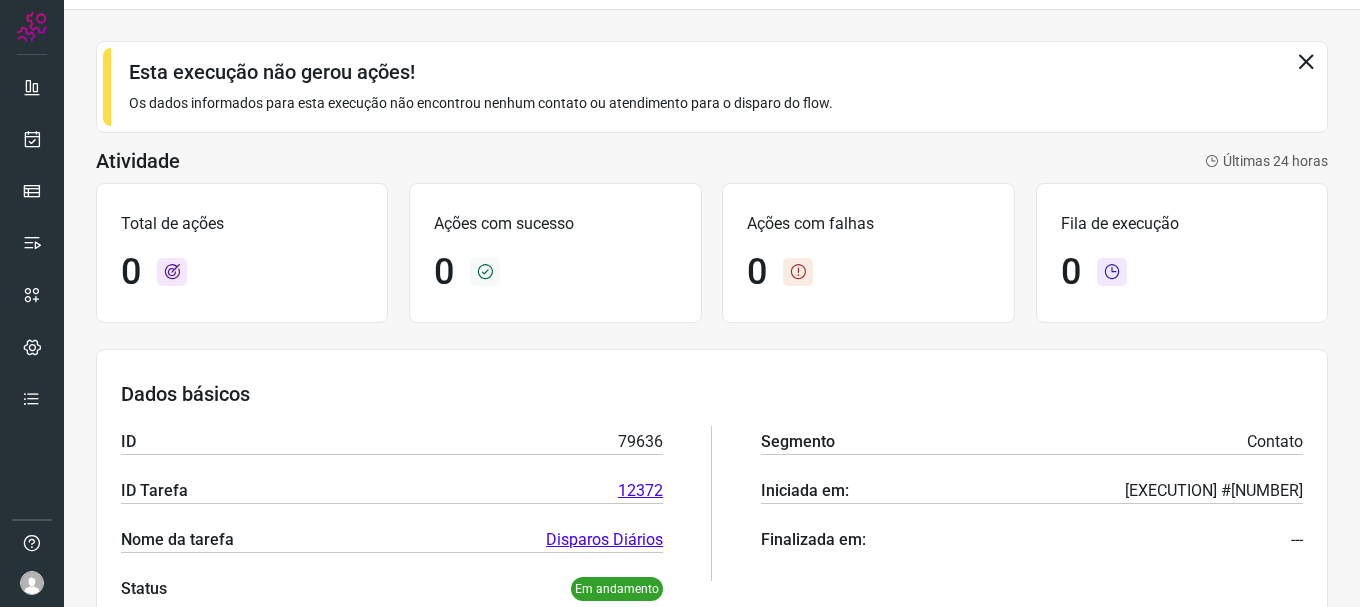 scroll, scrollTop: 200, scrollLeft: 0, axis: vertical 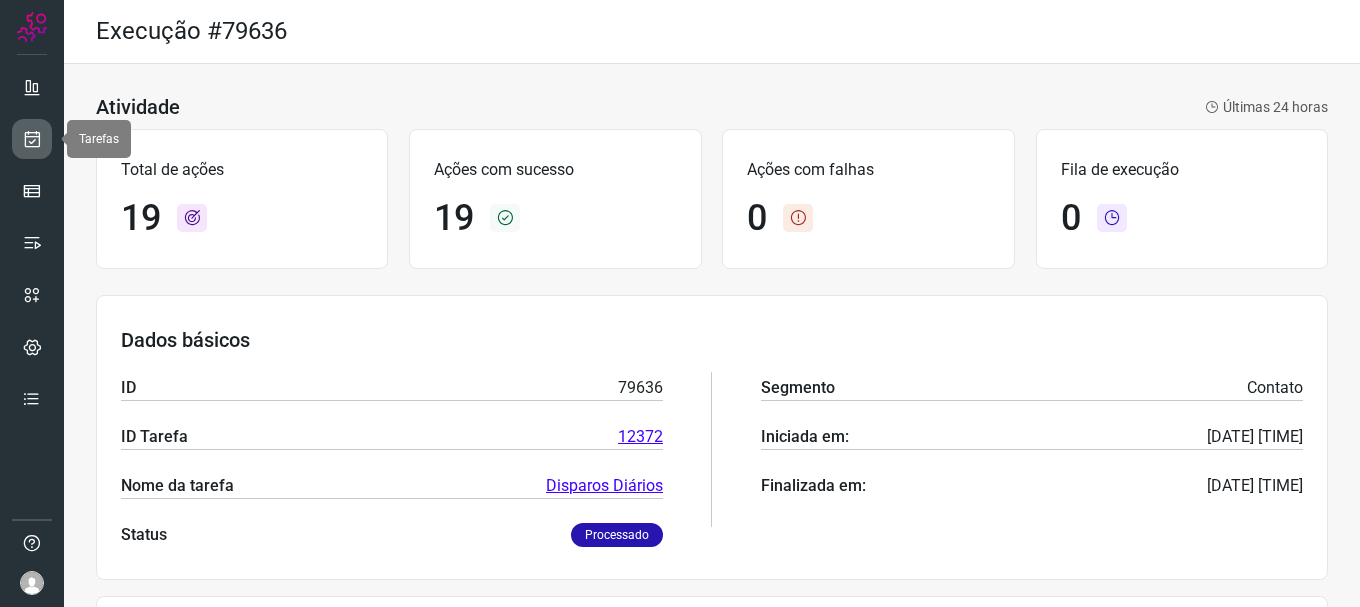 click at bounding box center (32, 139) 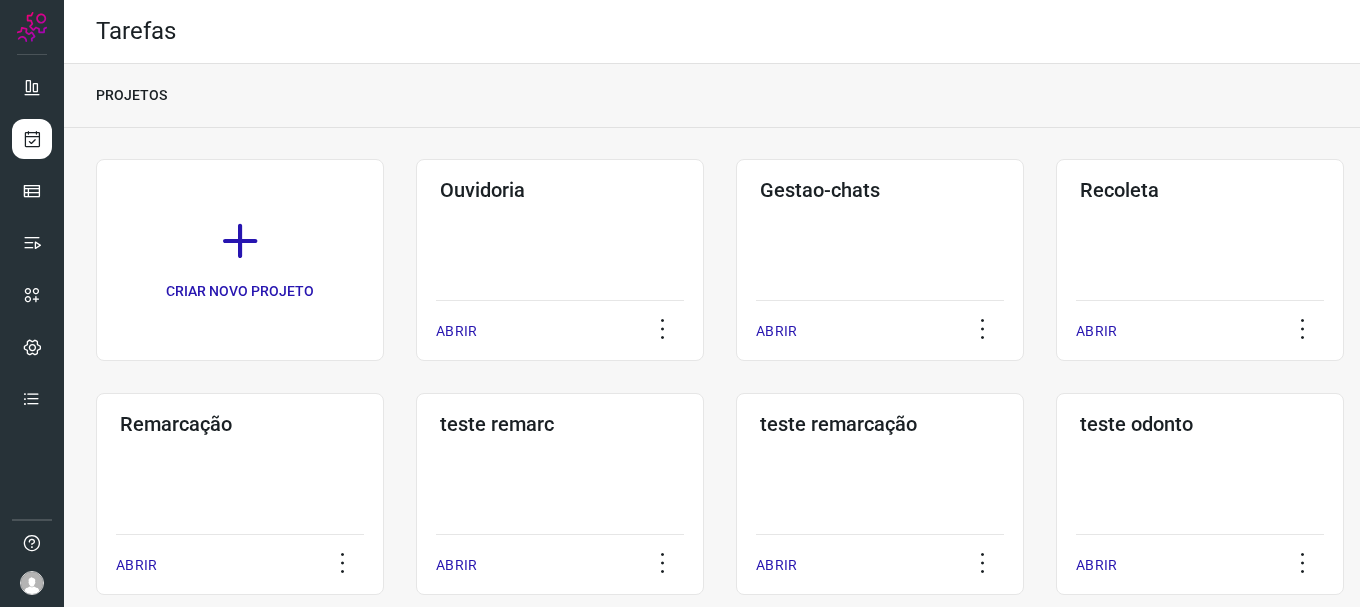 click on "Remarcação  ABRIR" 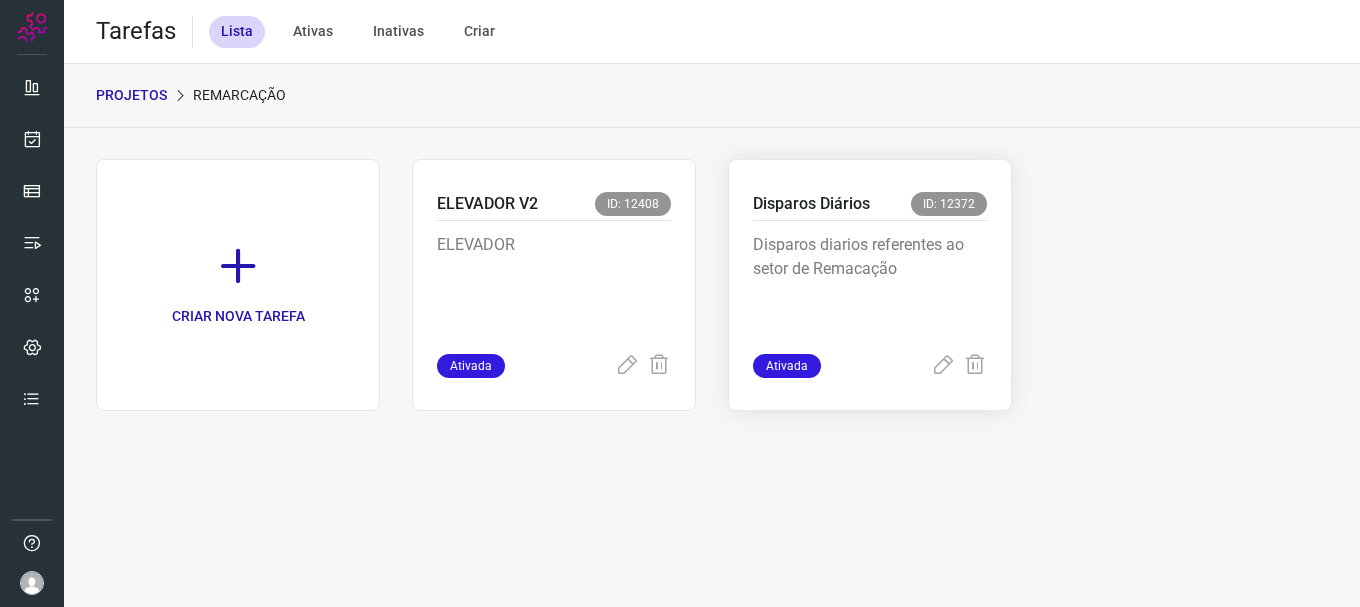 click on "Disparos diarios referentes ao setor de Remacação" at bounding box center [870, 287] 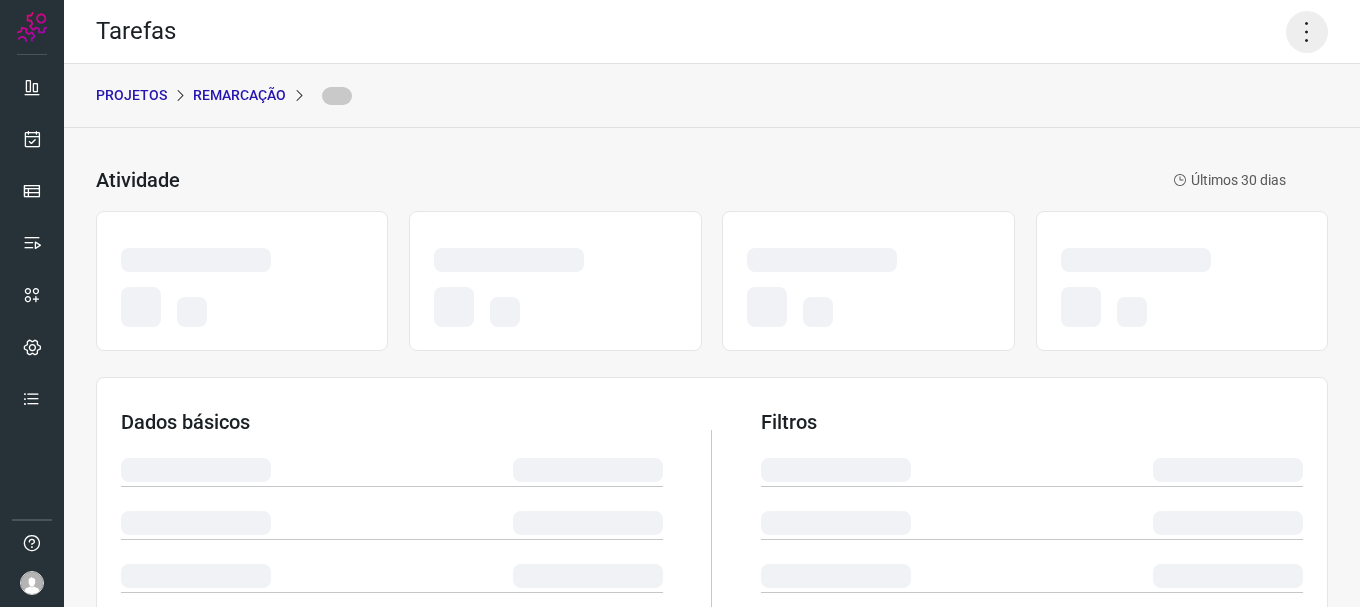 click 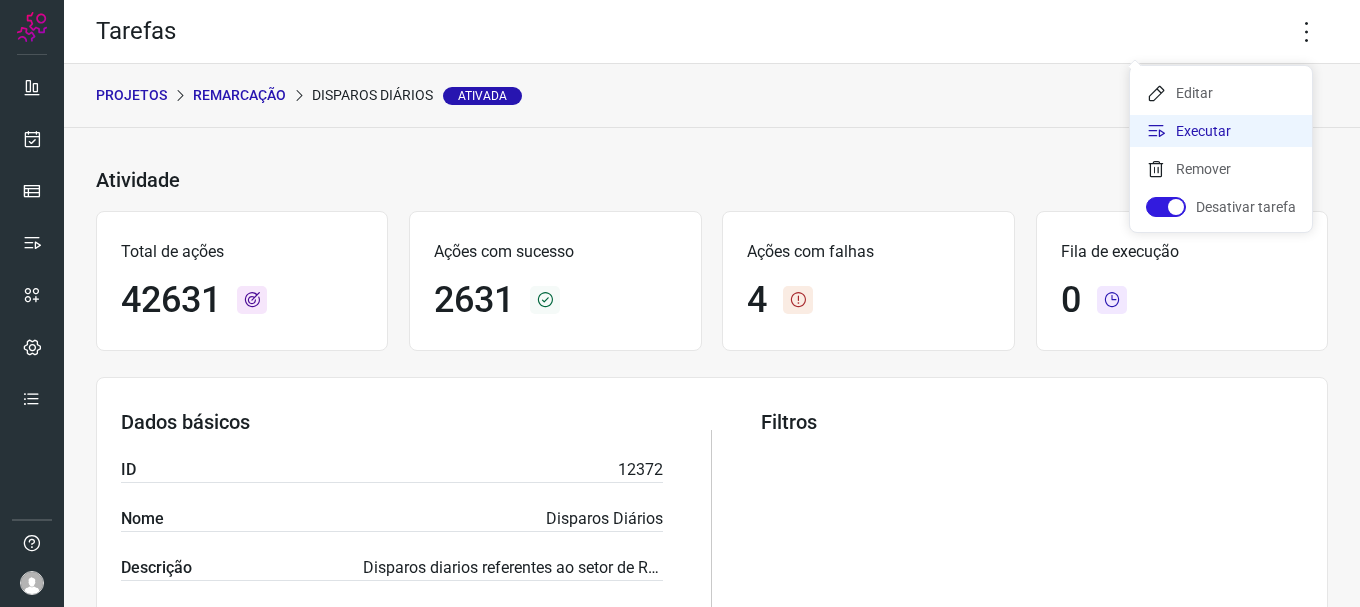 click on "Executar" 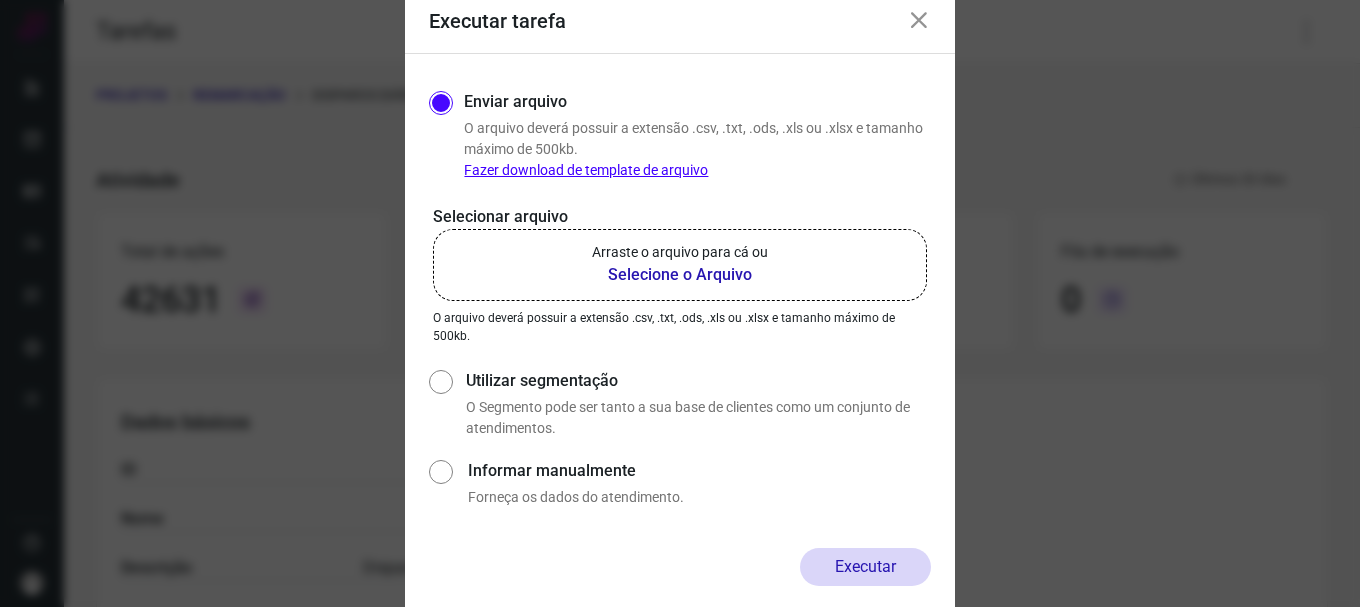 click on "Arraste o arquivo para cá ou Selecione o Arquivo" 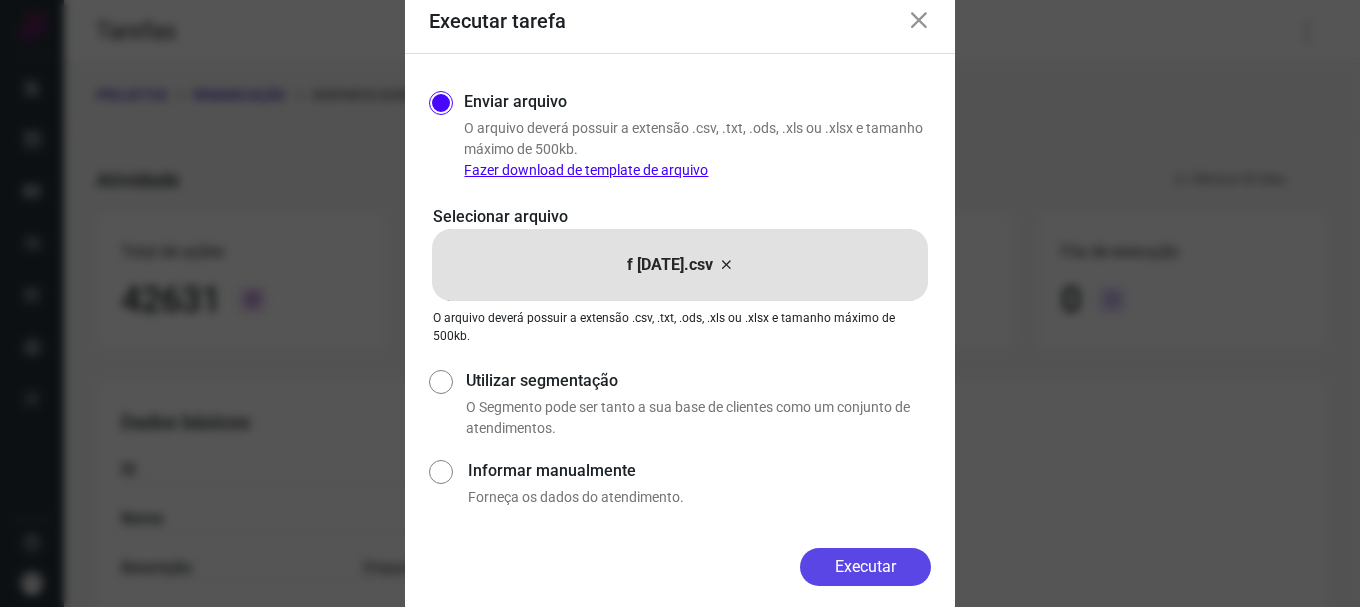 click on "Executar" at bounding box center (865, 567) 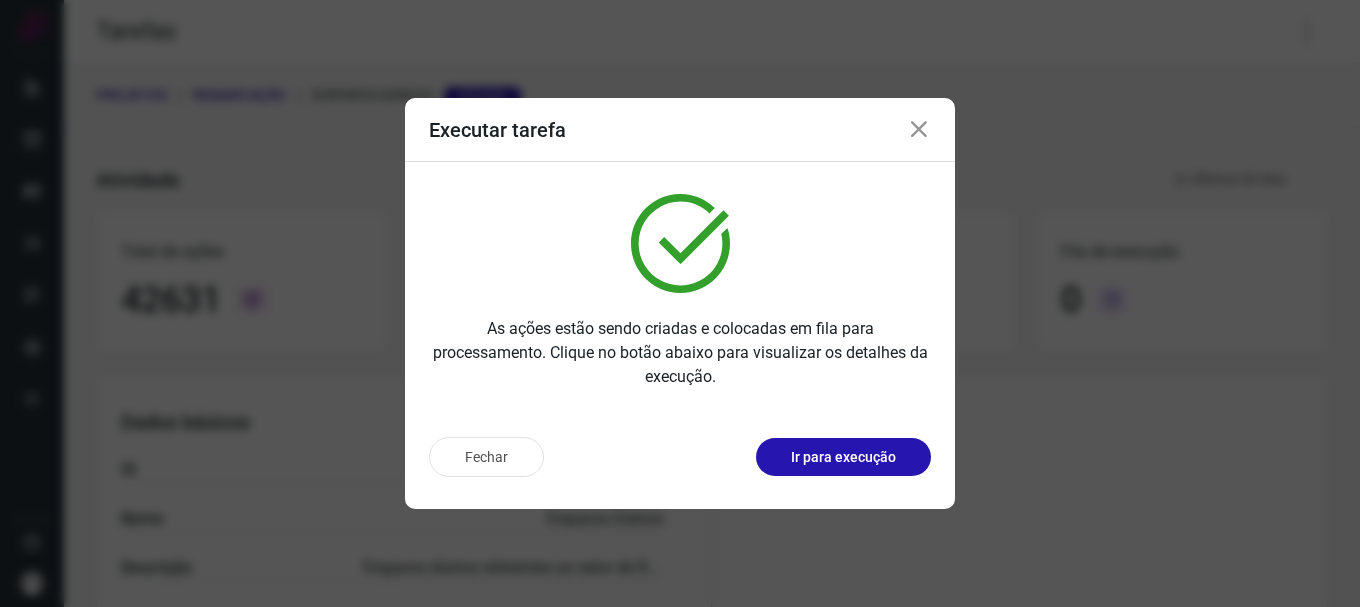 click on "Ir para execução" at bounding box center (843, 457) 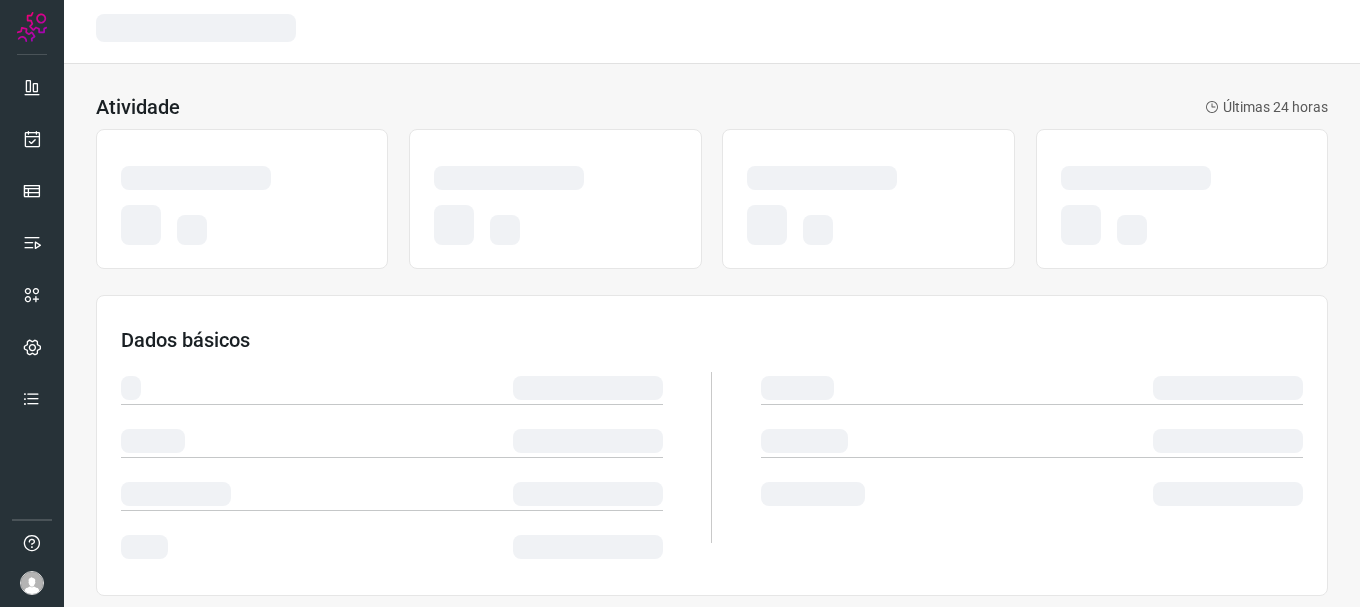 scroll, scrollTop: 0, scrollLeft: 0, axis: both 